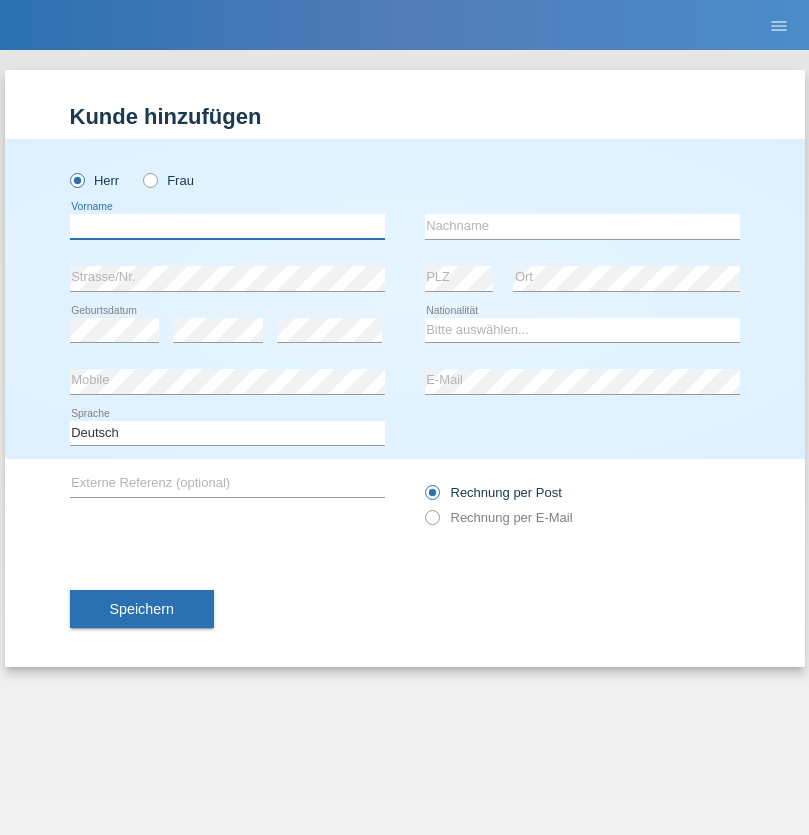scroll, scrollTop: 0, scrollLeft: 0, axis: both 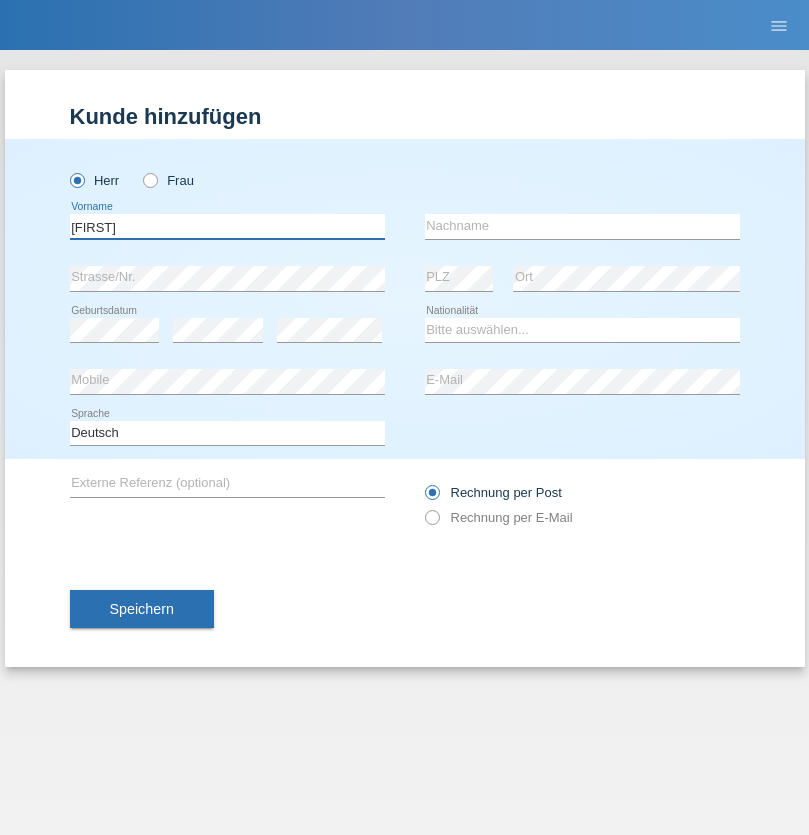 type on "Thomas" 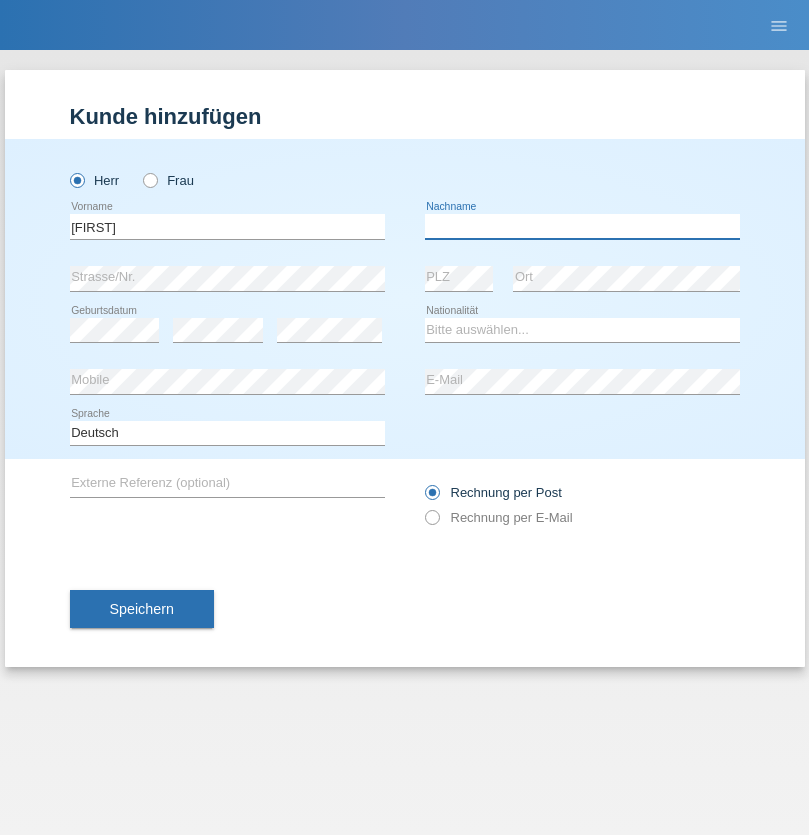 click at bounding box center [582, 226] 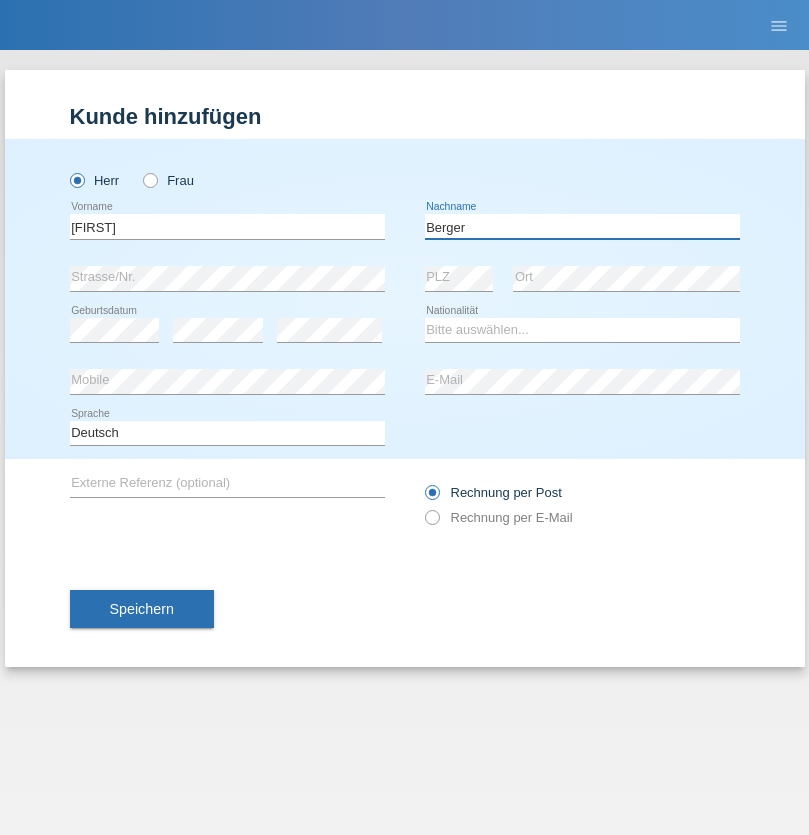 type on "Berger" 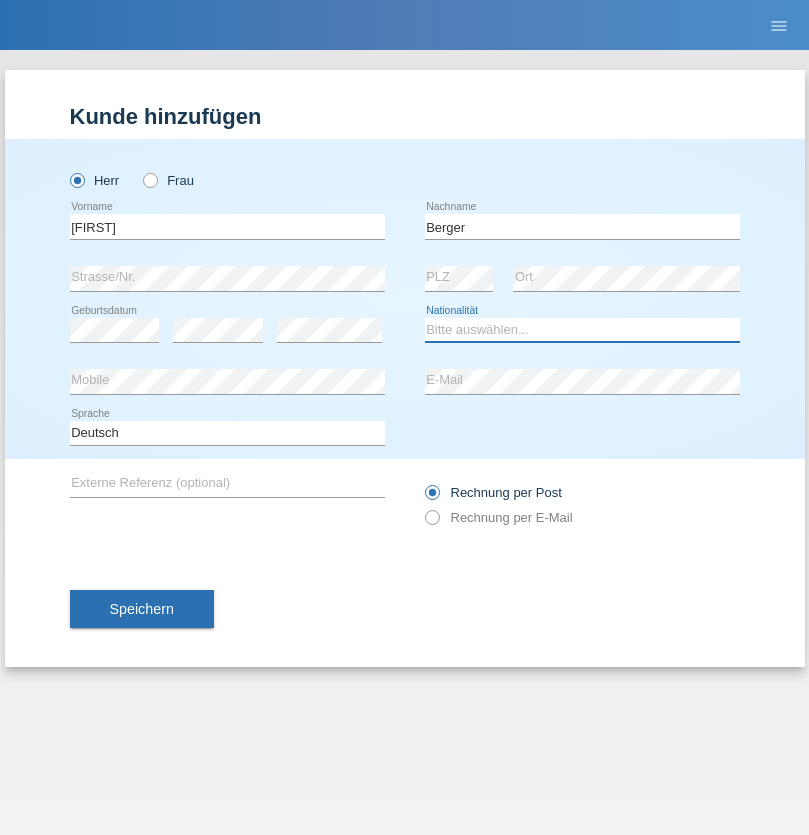 select on "CH" 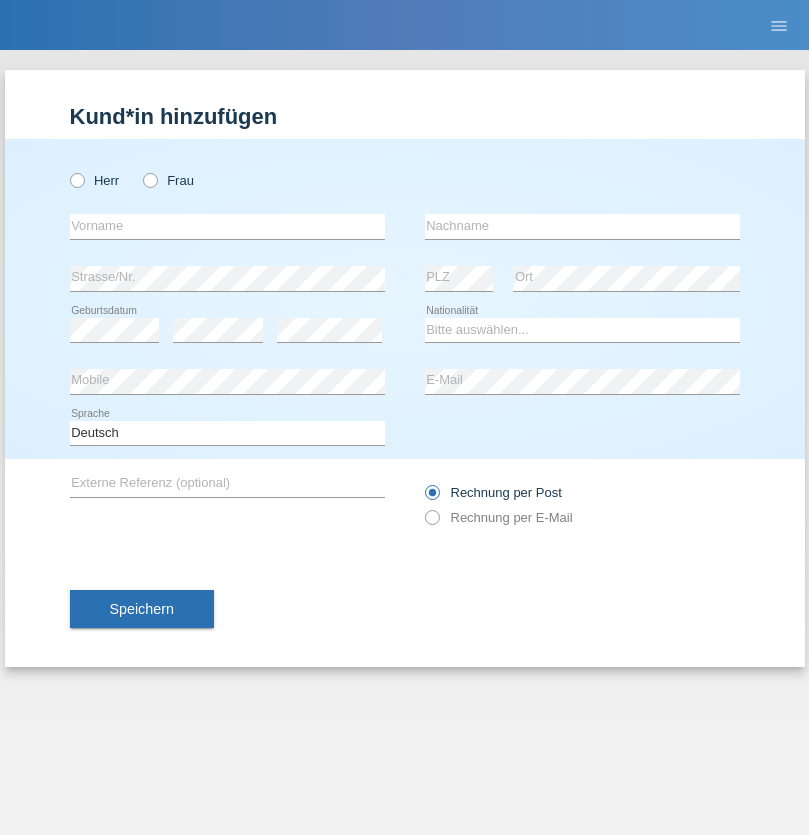 scroll, scrollTop: 0, scrollLeft: 0, axis: both 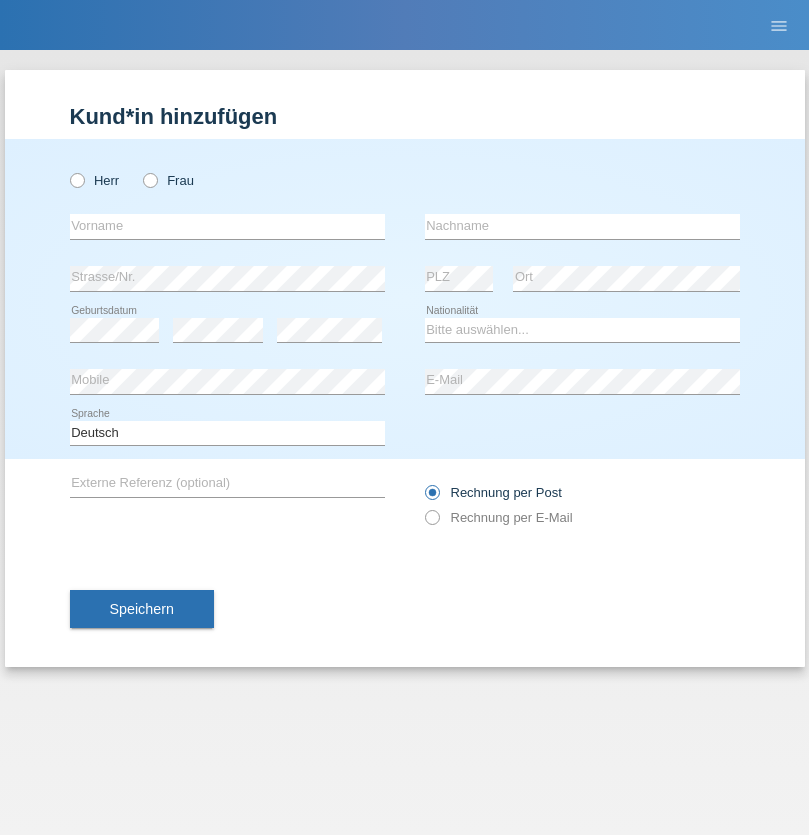 radio on "true" 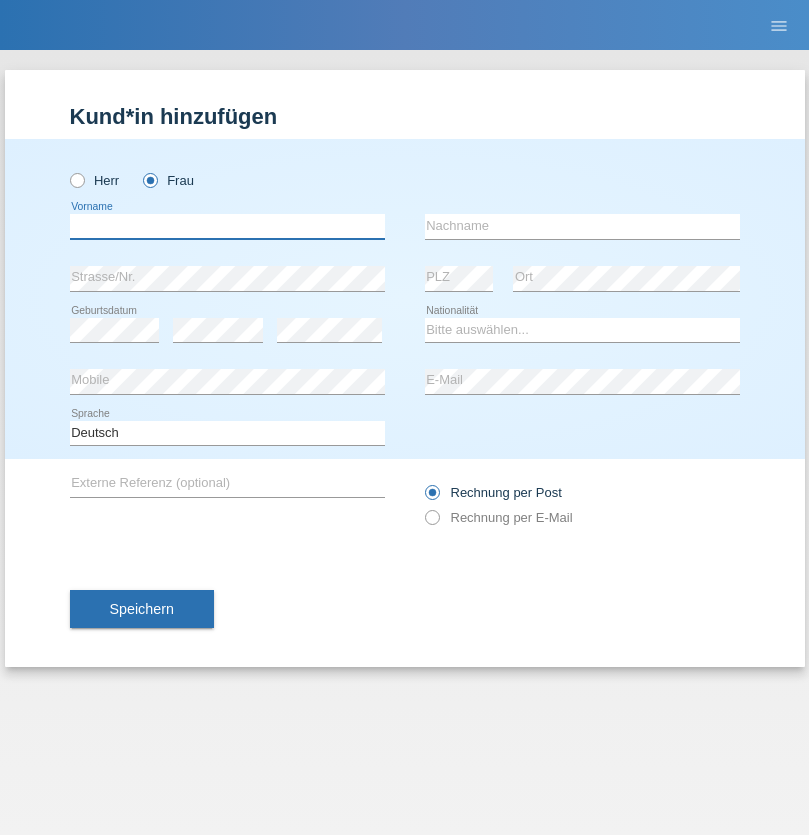 click at bounding box center (227, 226) 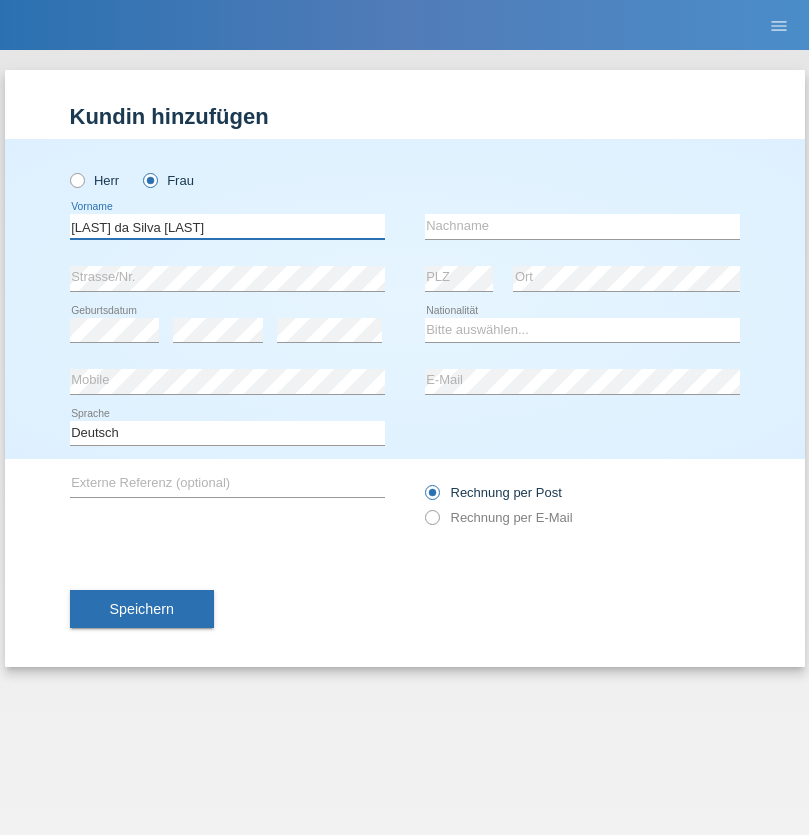 type on "Teixeira da Silva Moço" 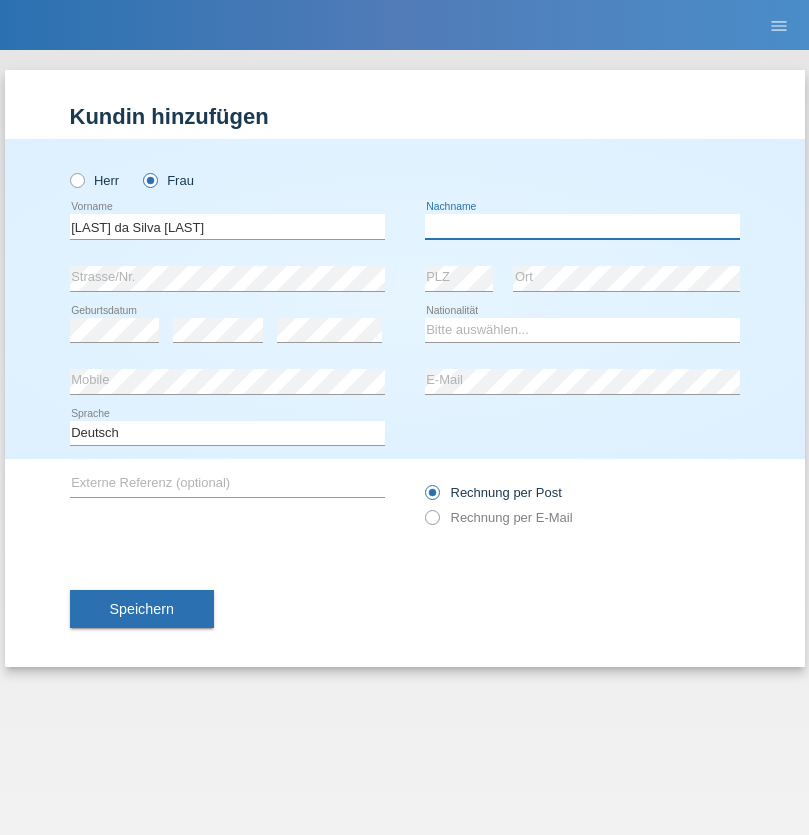 click at bounding box center (582, 226) 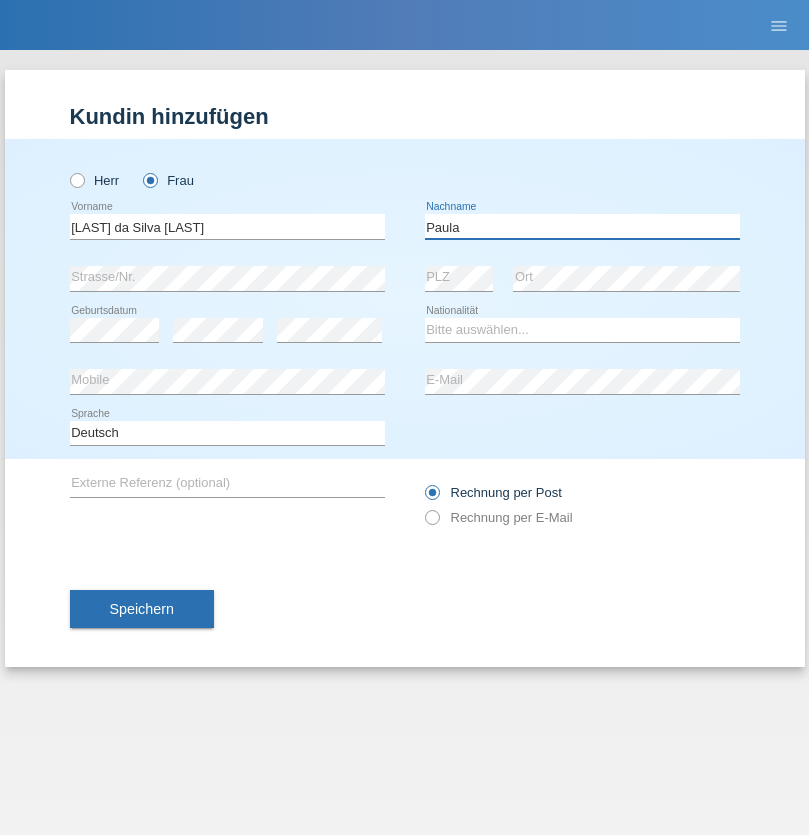 type on "Paula" 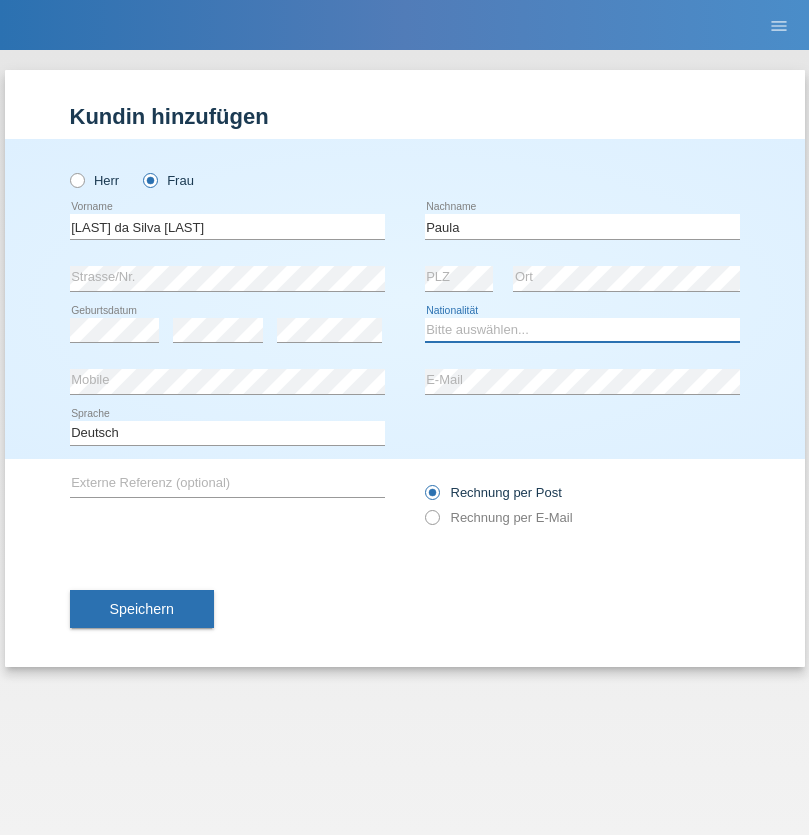 select on "PT" 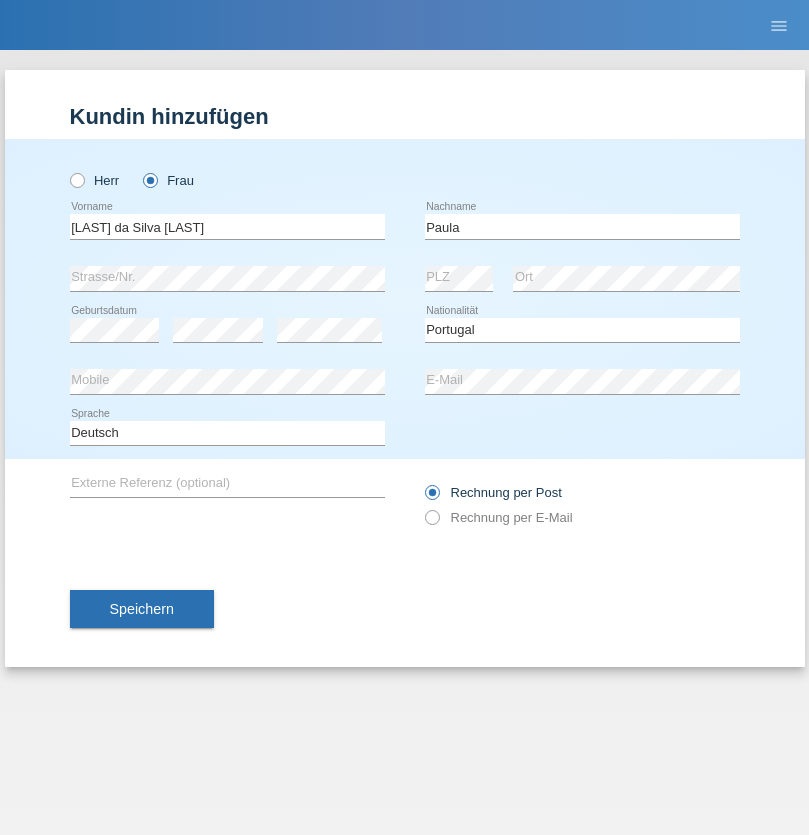 select on "C" 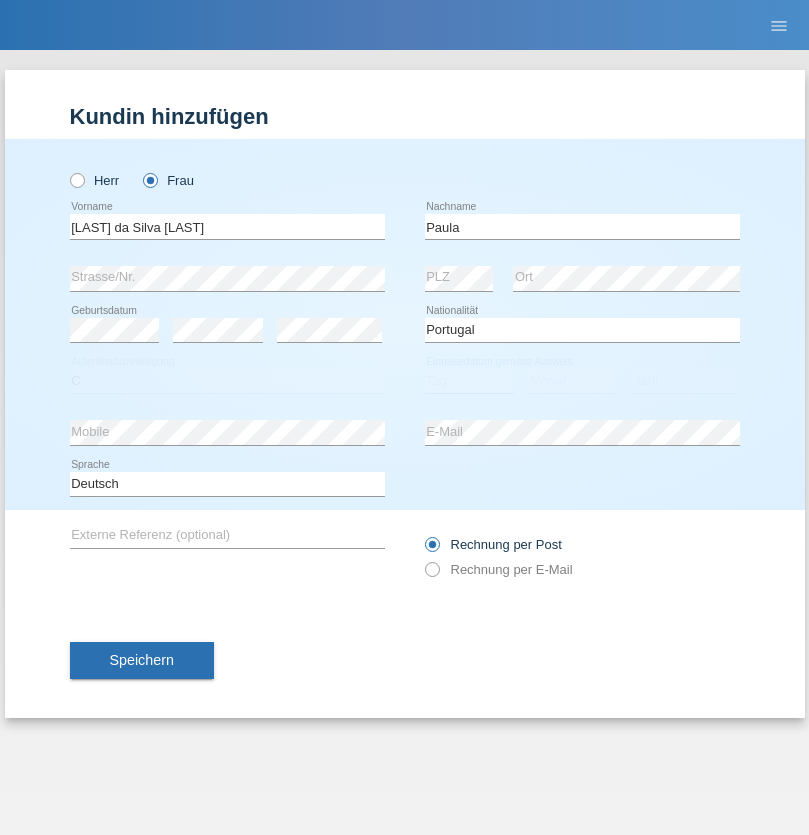 select on "28" 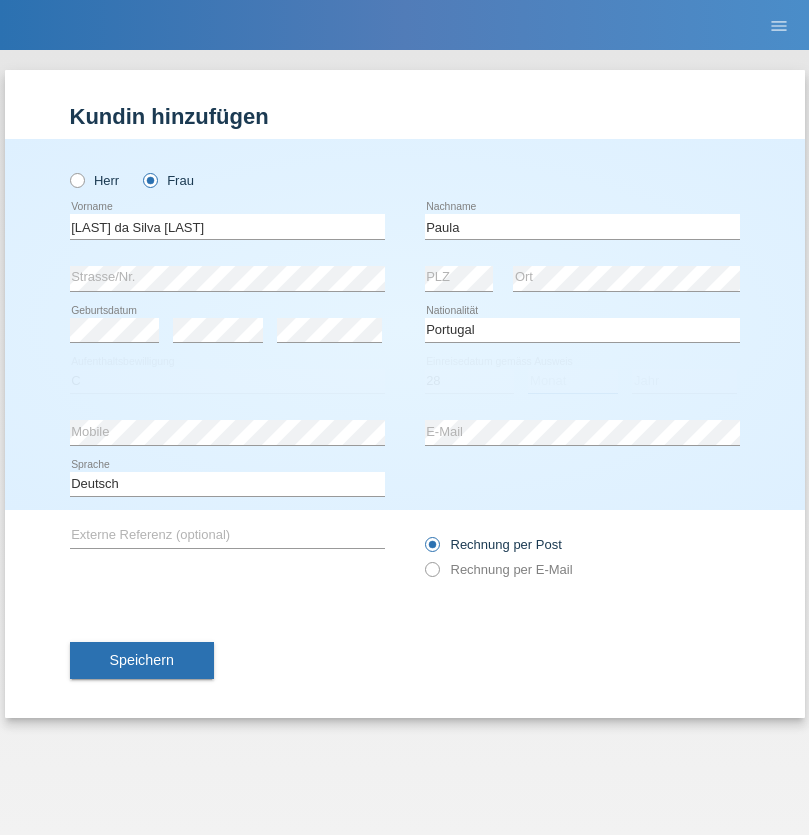 select on "03" 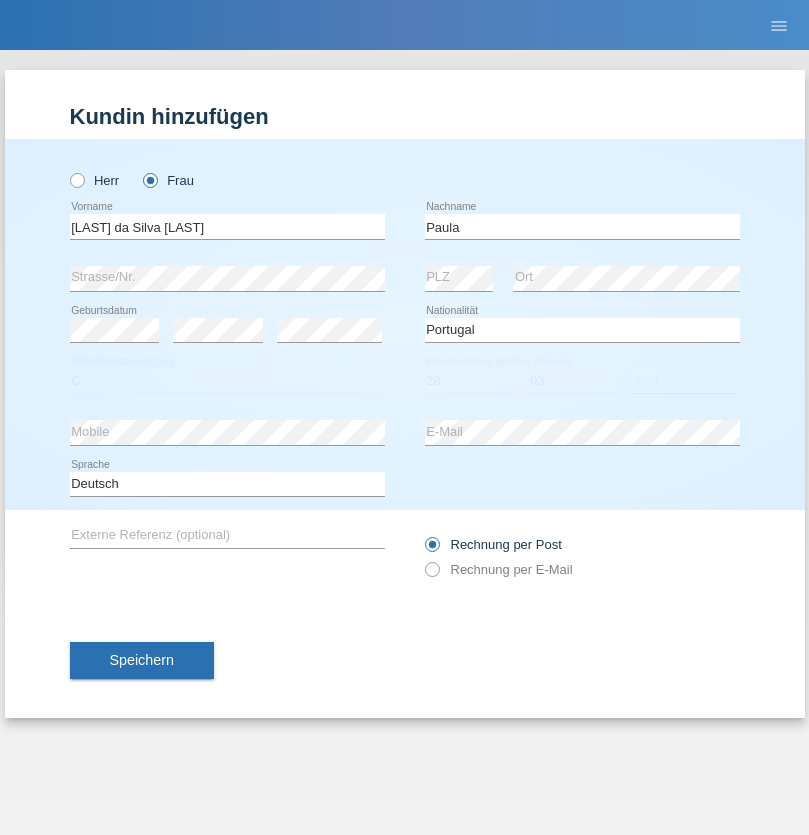 select on "2005" 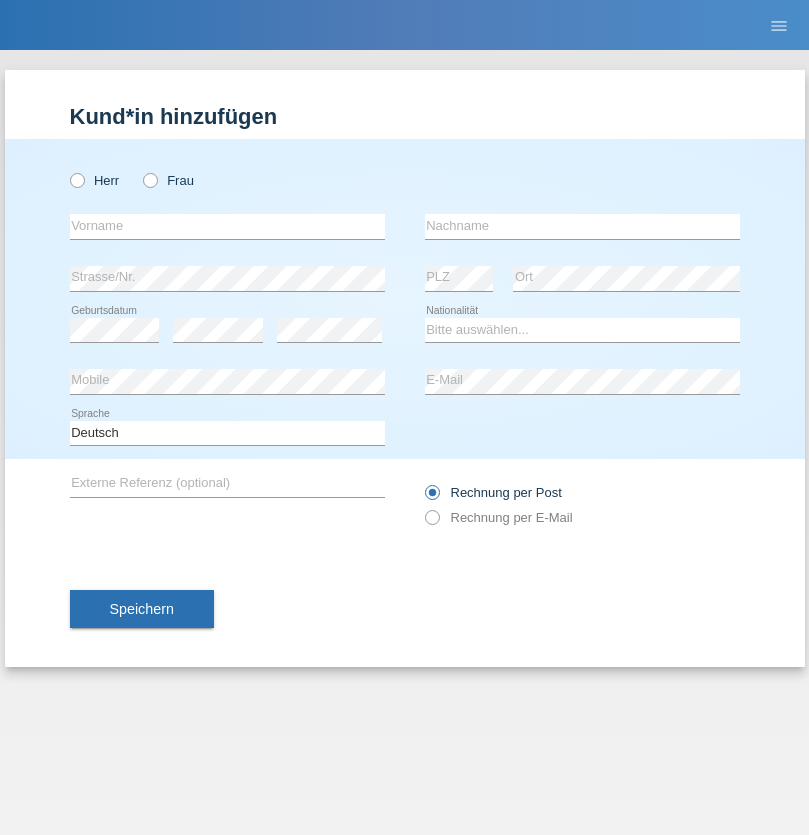 scroll, scrollTop: 0, scrollLeft: 0, axis: both 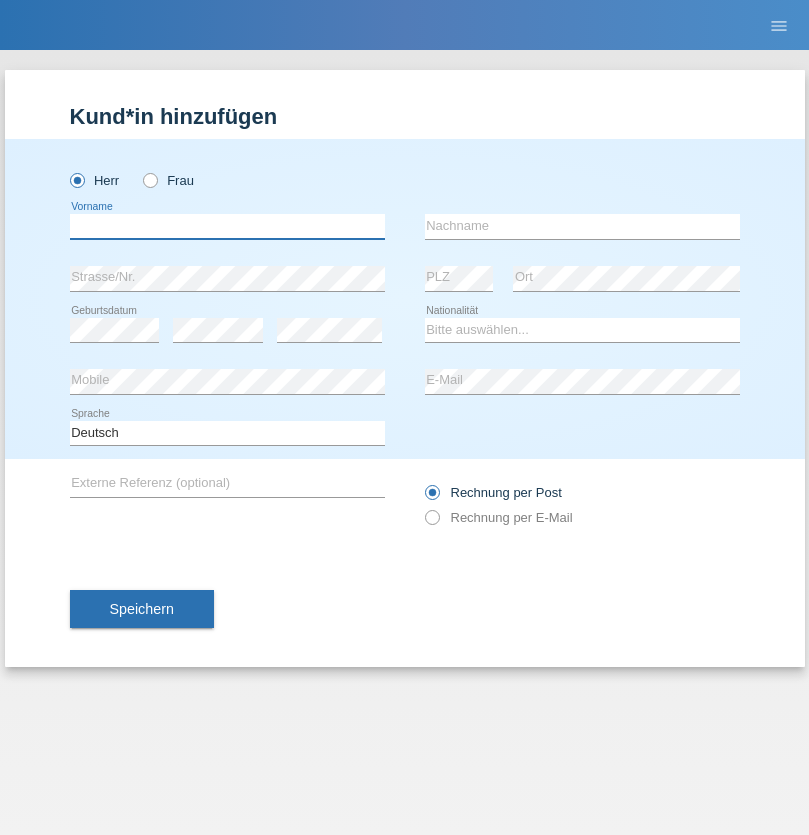 click at bounding box center [227, 226] 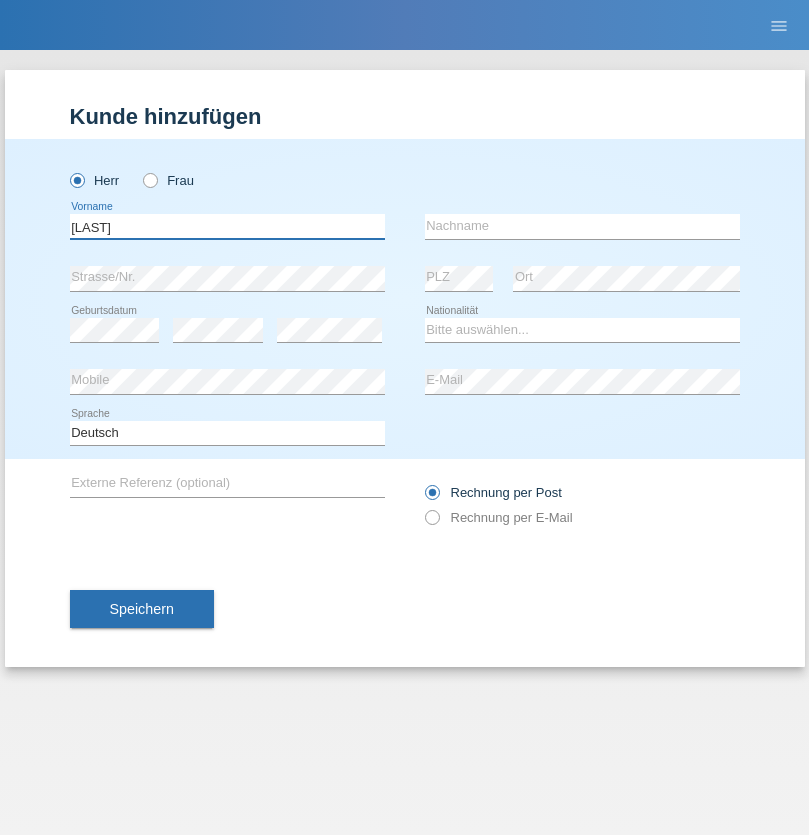 type on "Dylan" 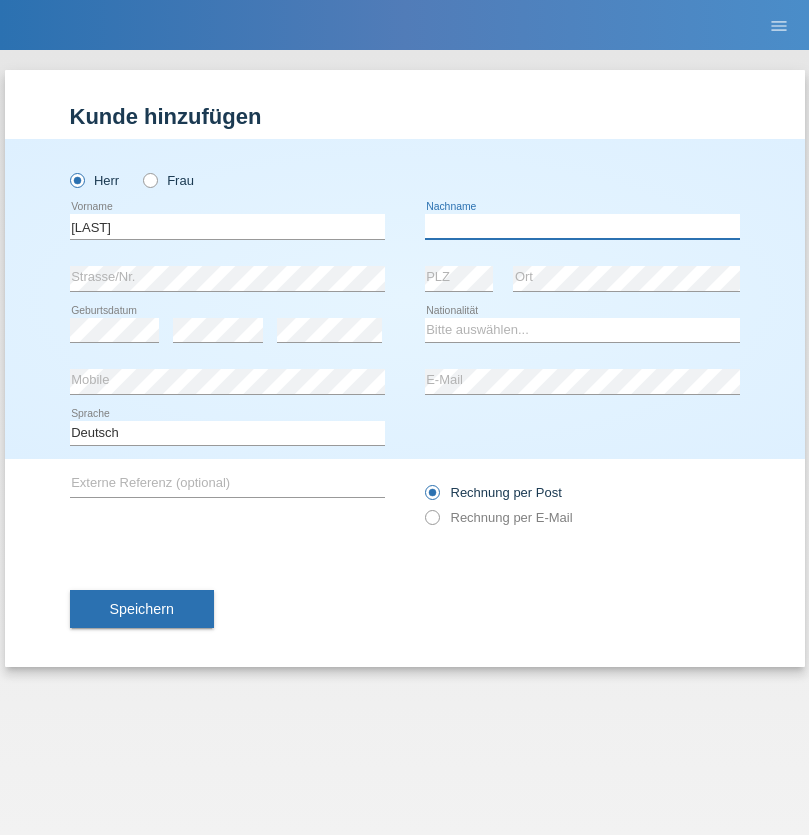 click at bounding box center (582, 226) 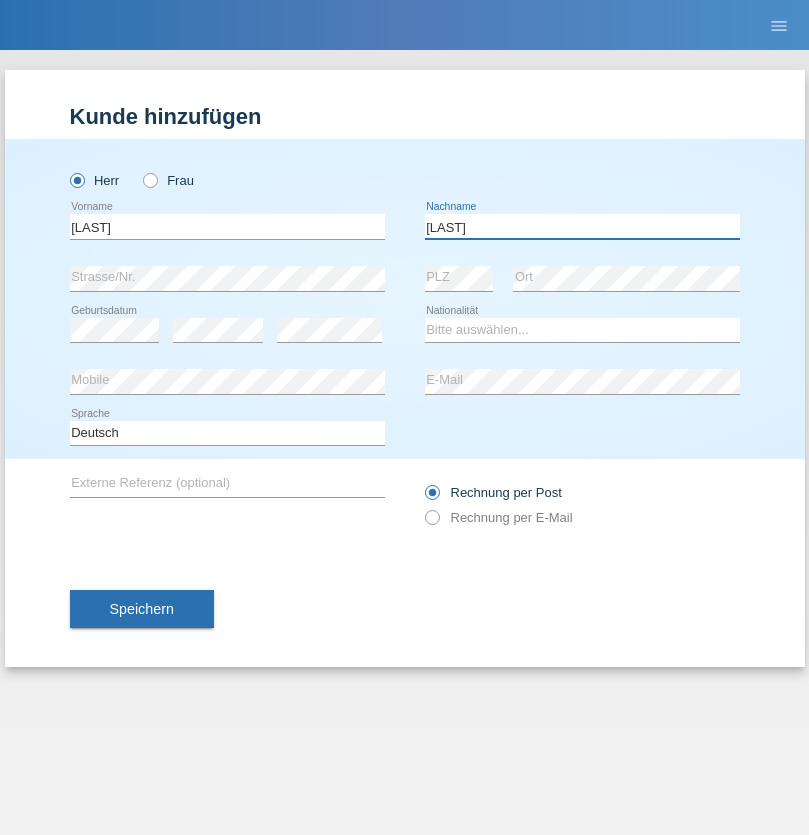 type on "[LAST]" 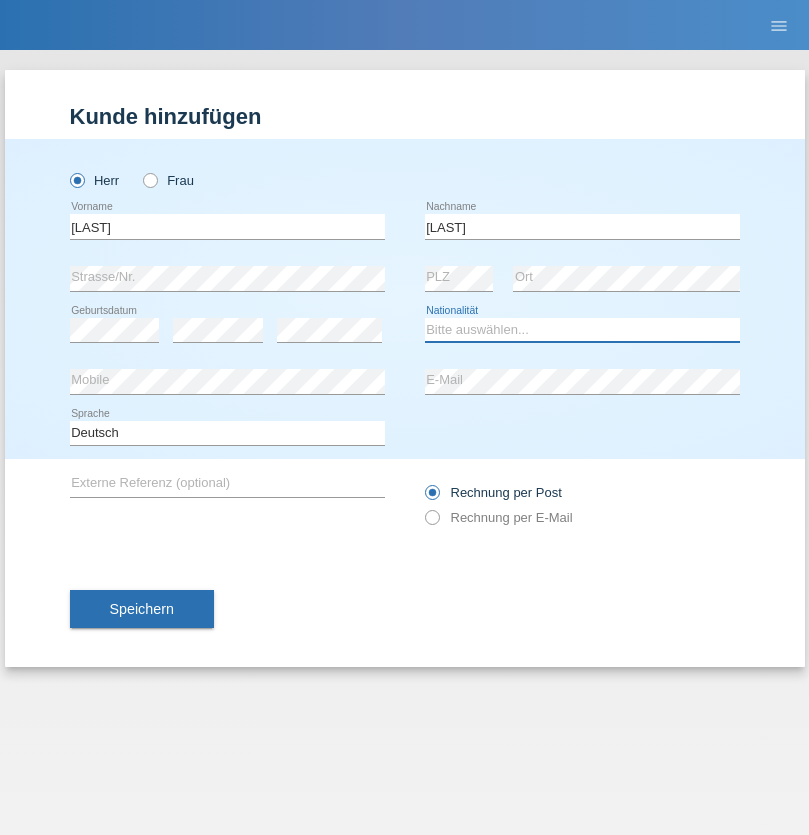 select on "CH" 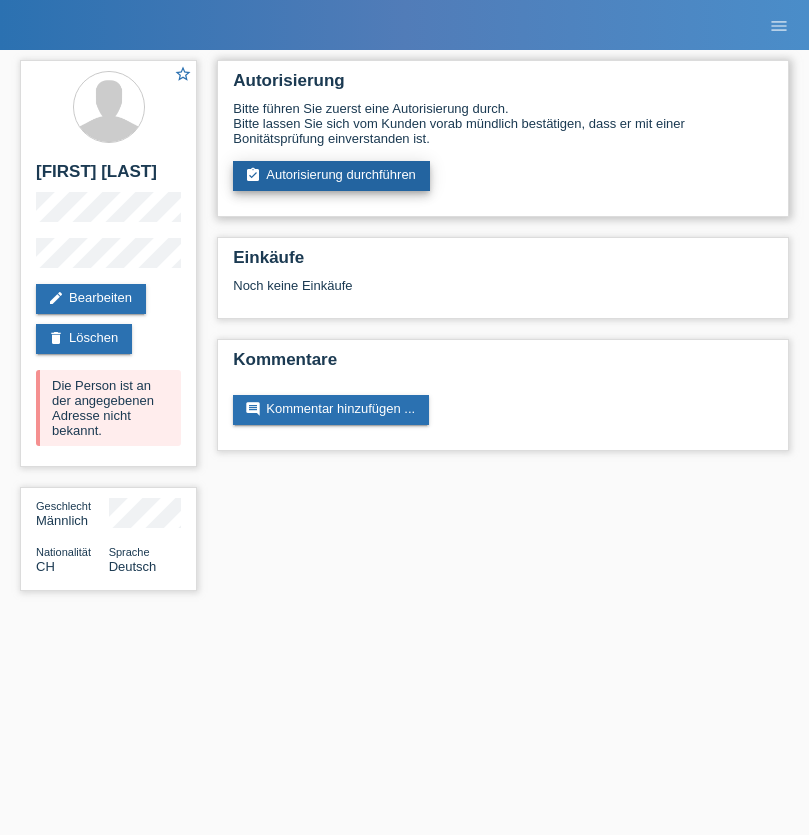 click on "assignment_turned_in  Autorisierung durchführen" at bounding box center [331, 176] 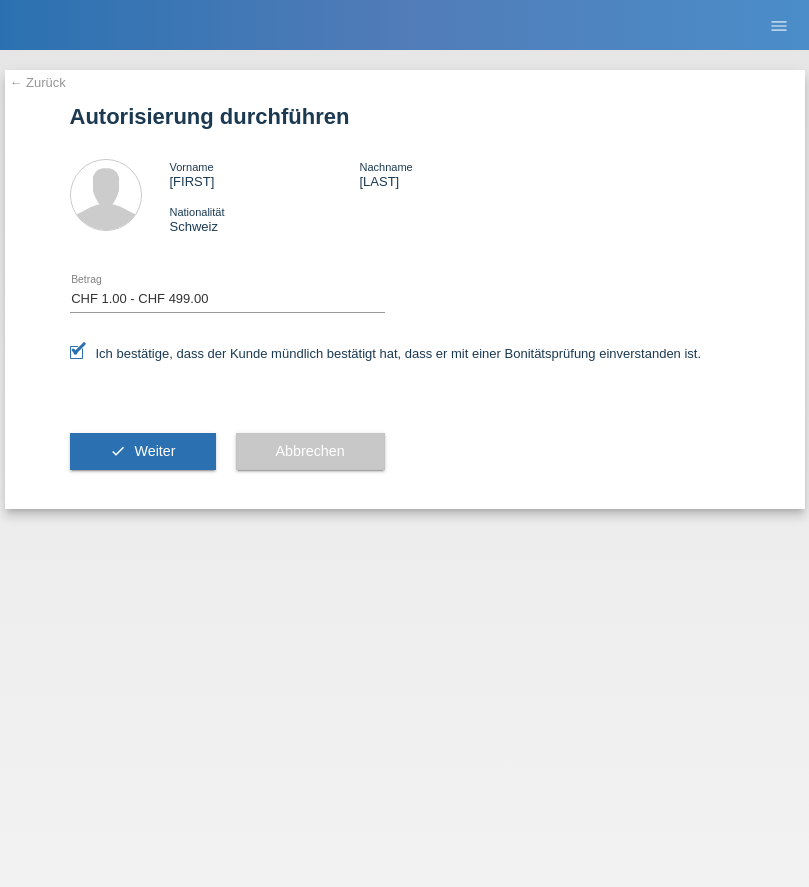 select on "1" 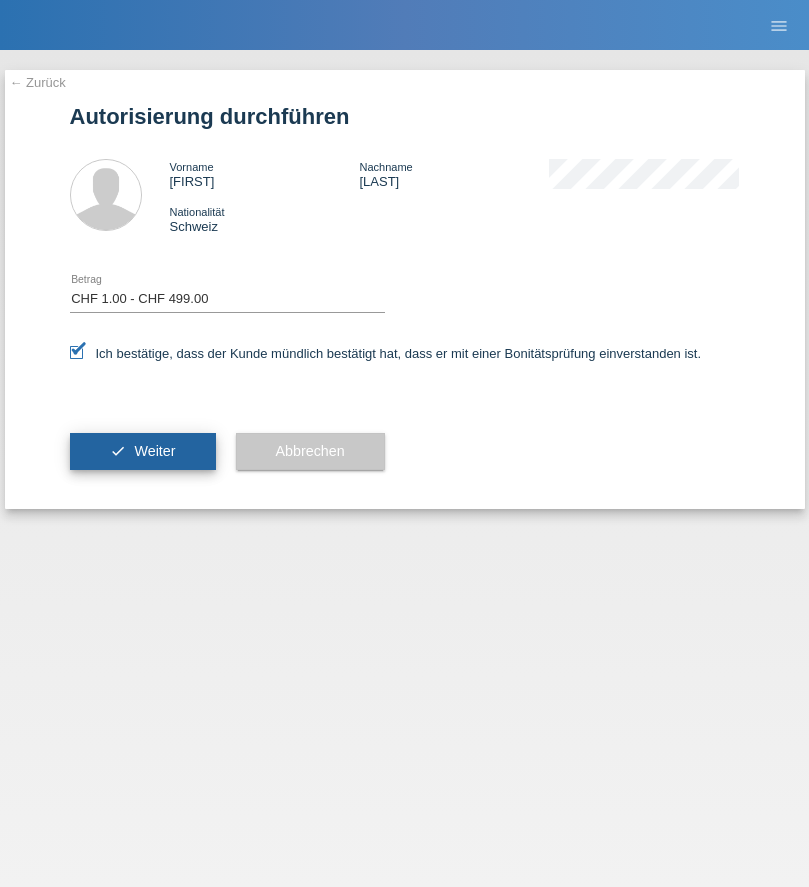 click on "Weiter" at bounding box center [154, 451] 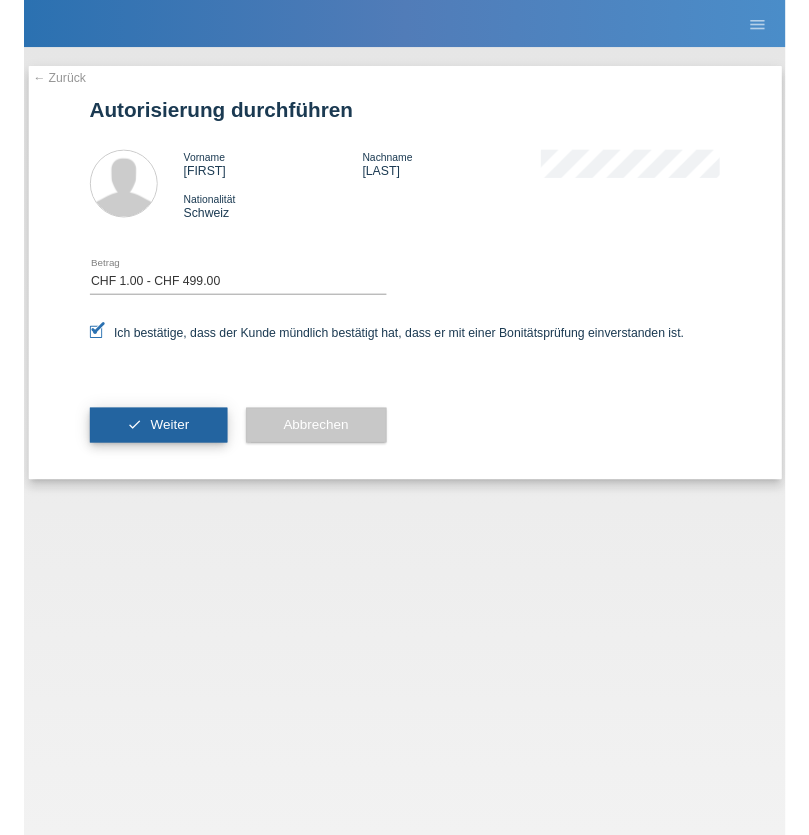 scroll, scrollTop: 0, scrollLeft: 0, axis: both 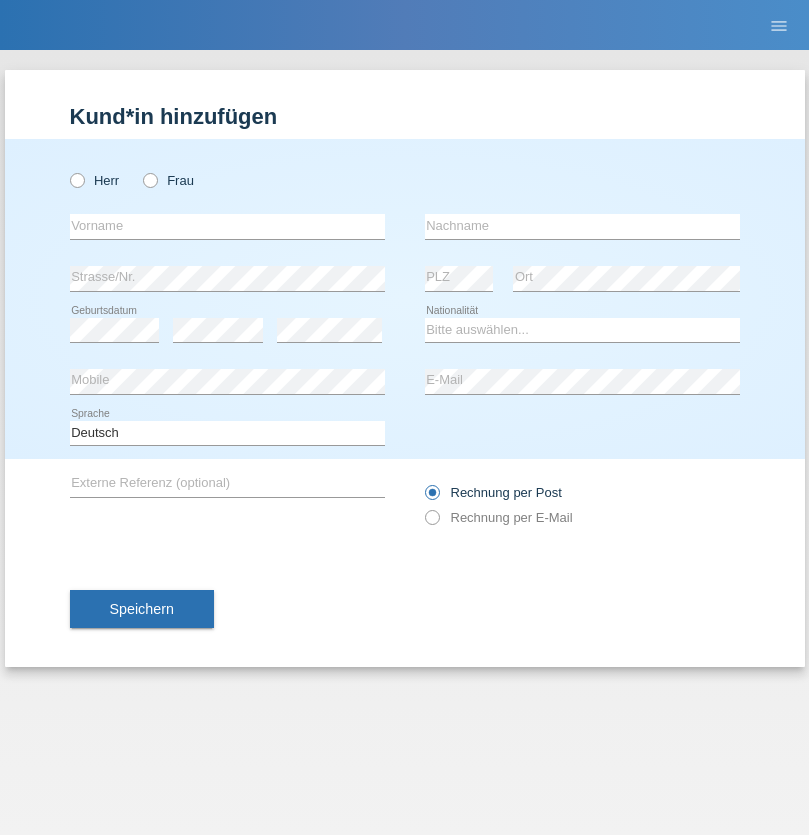 radio on "true" 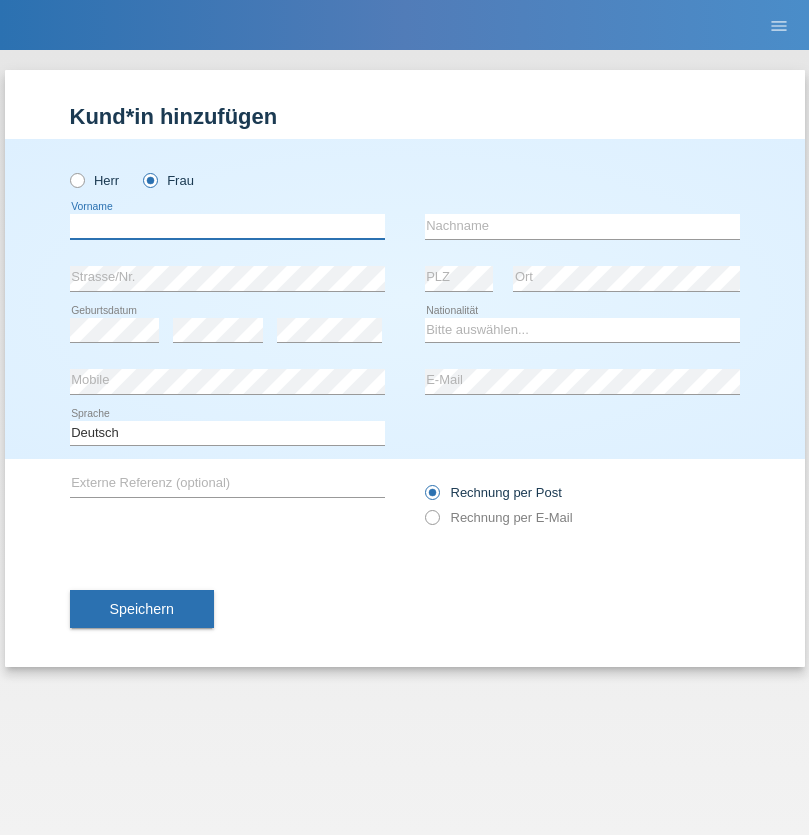click at bounding box center (227, 226) 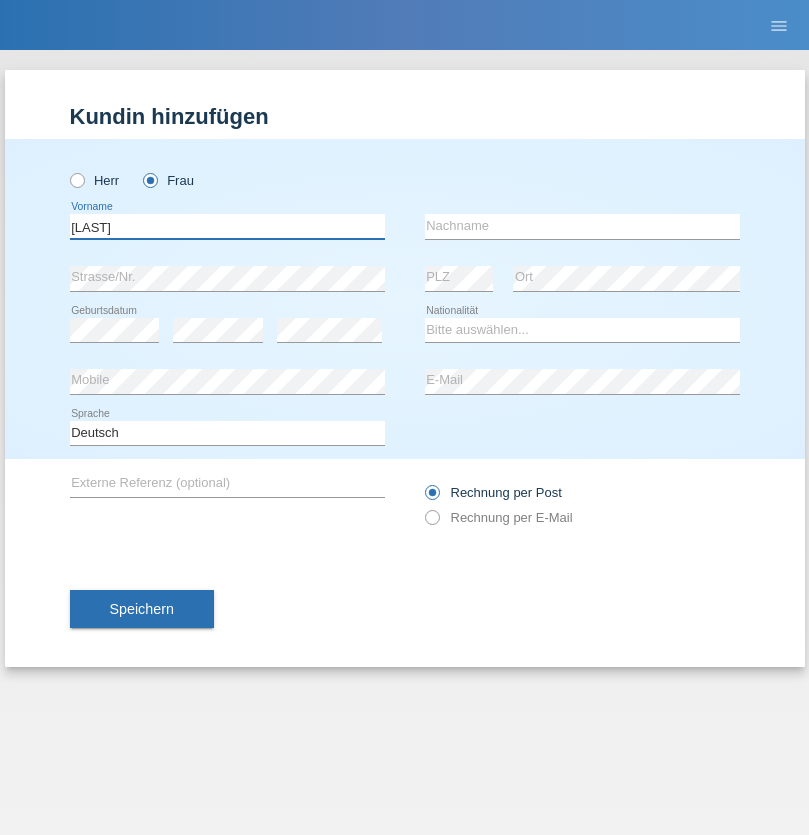 type on "Sladjana" 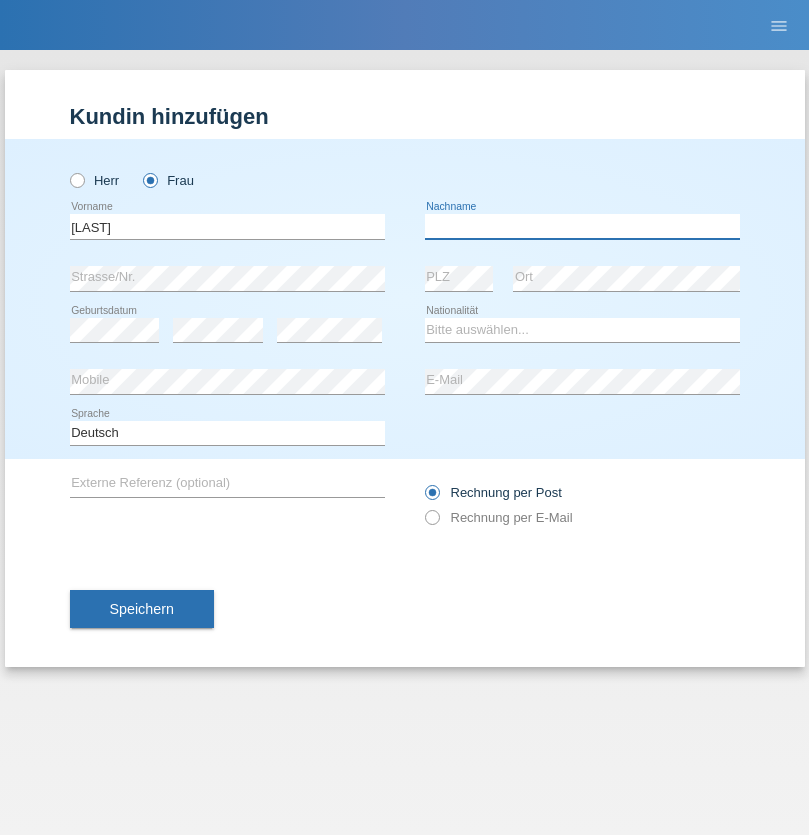 click at bounding box center (582, 226) 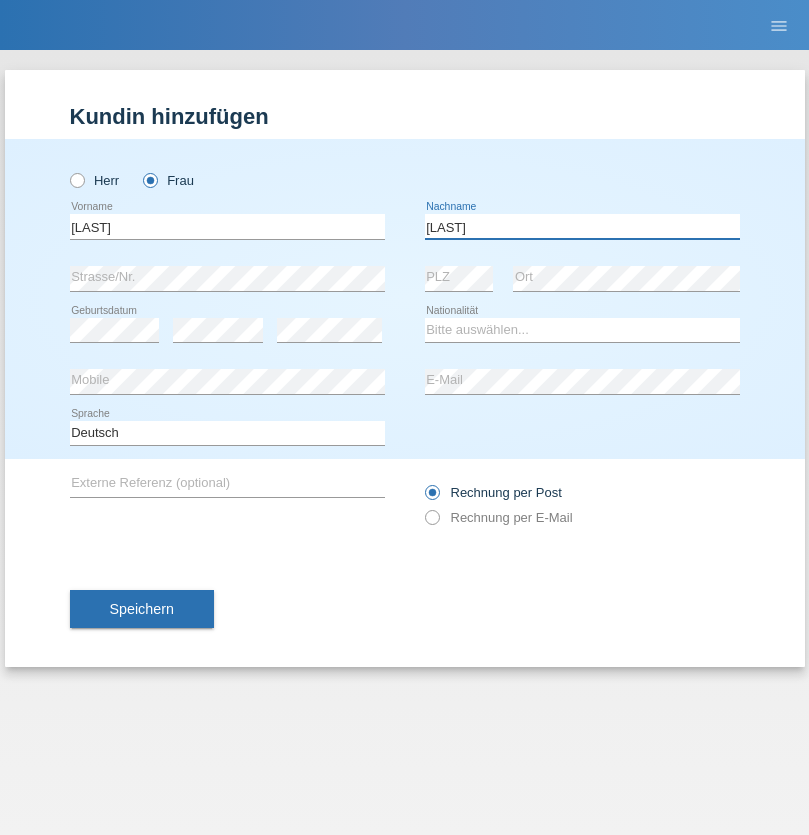 type on "Stojadinovic" 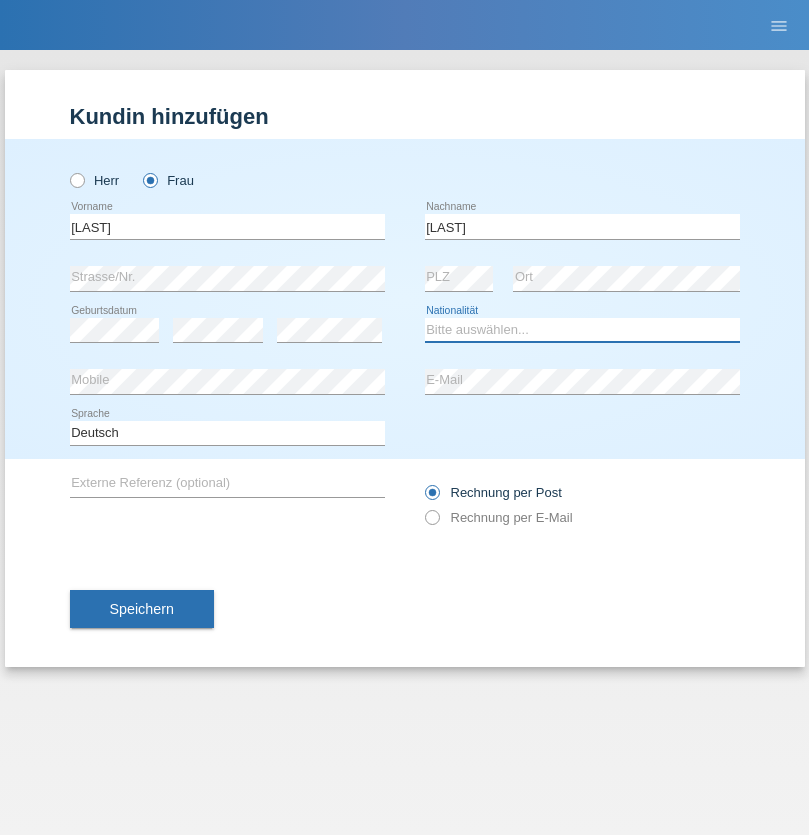 select on "AZ" 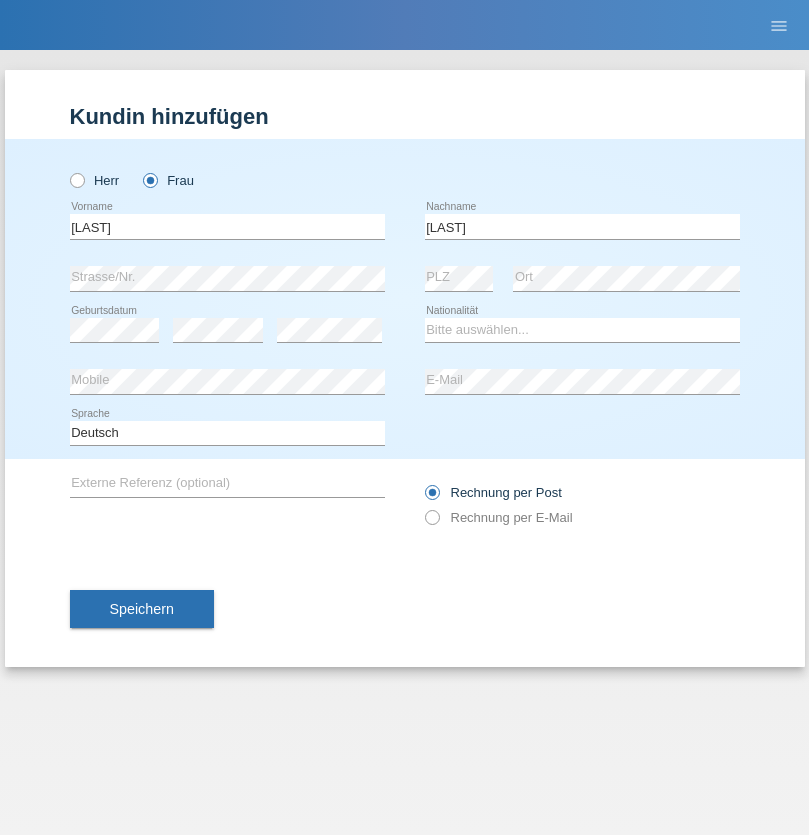 select on "C" 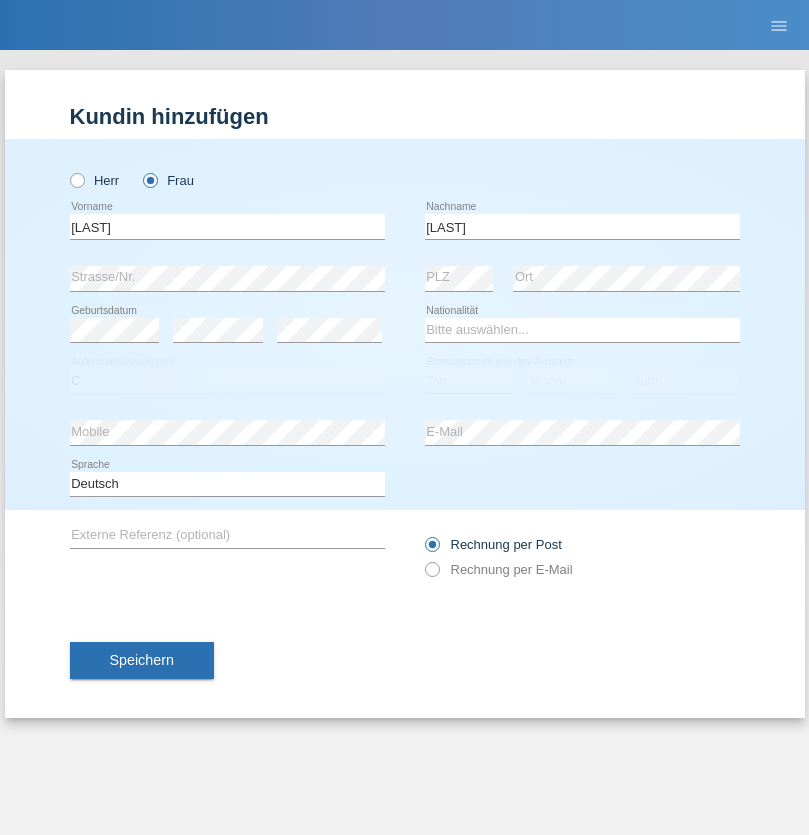 select on "06" 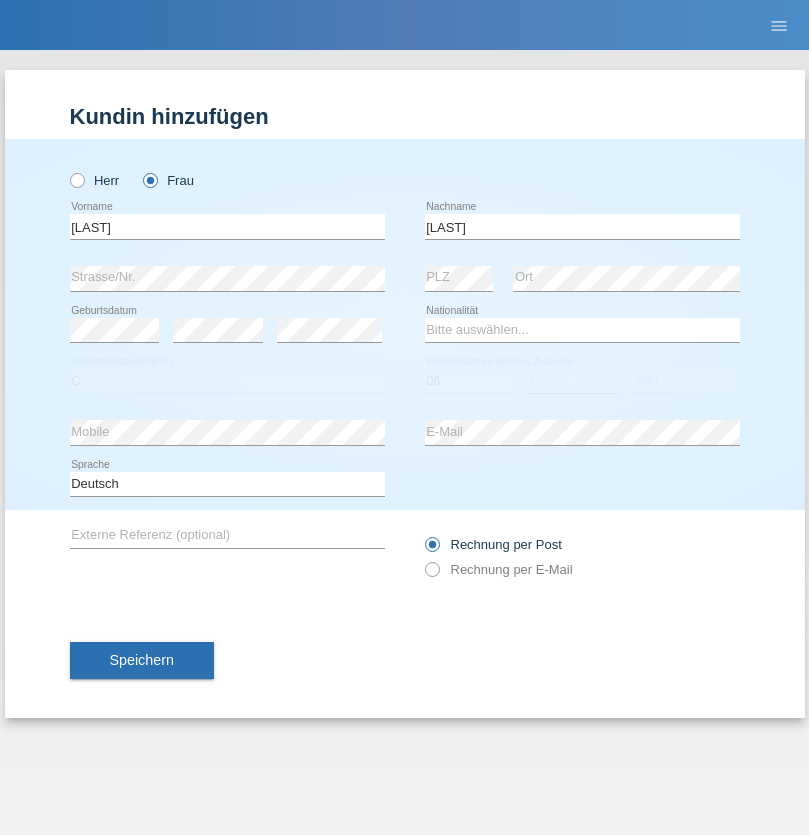 select on "09" 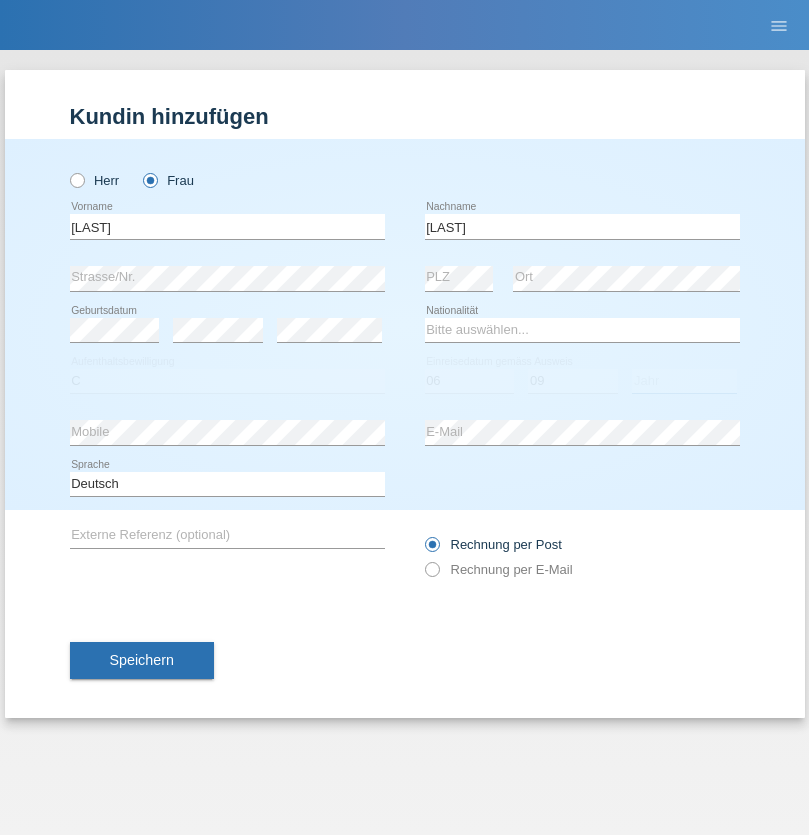 select on "2020" 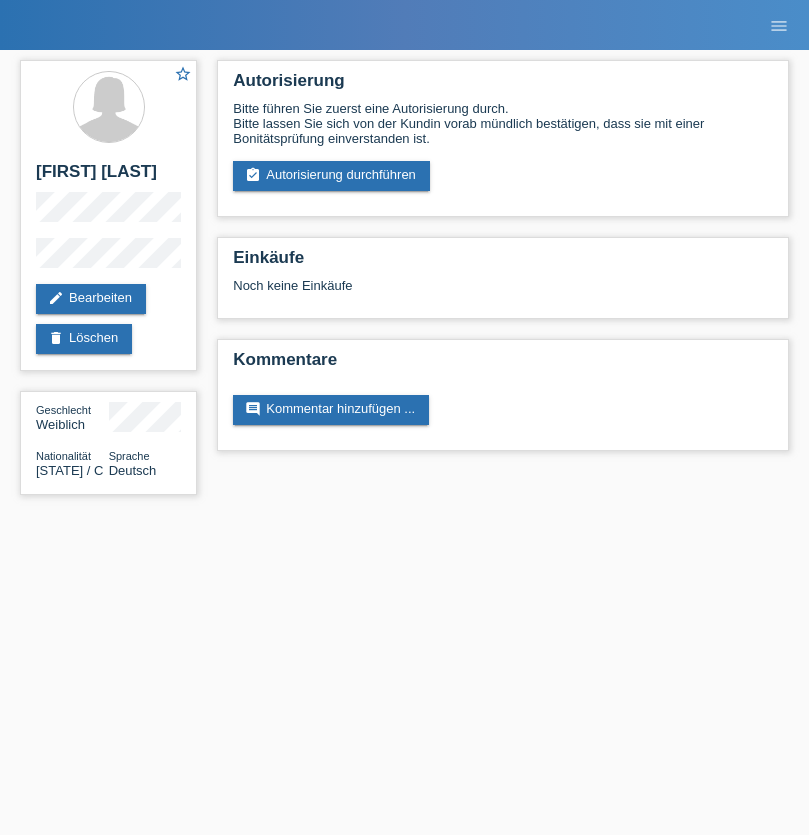 scroll, scrollTop: 0, scrollLeft: 0, axis: both 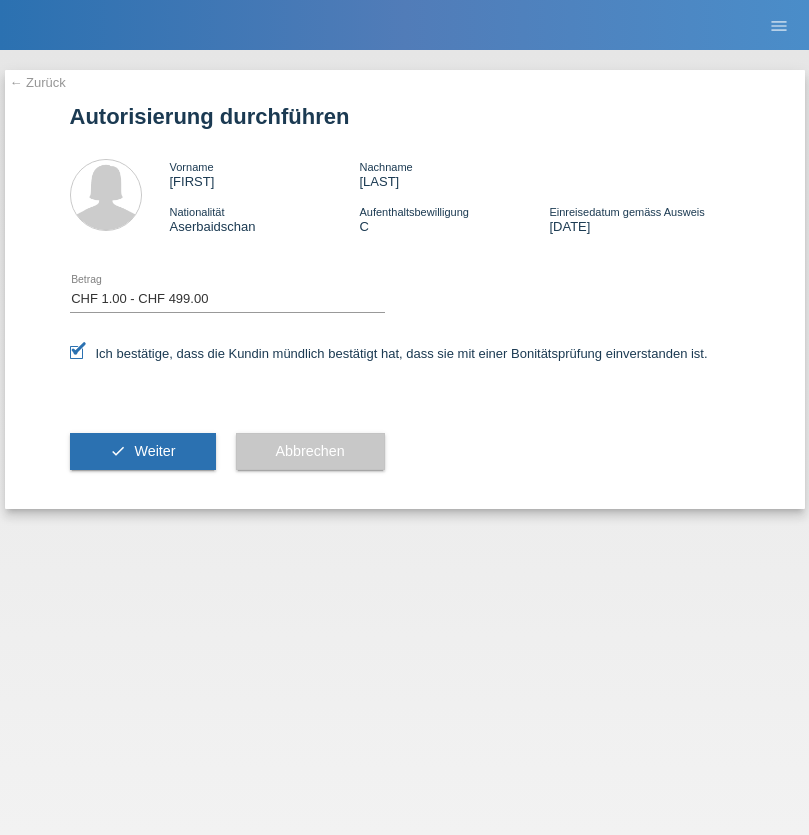 select on "1" 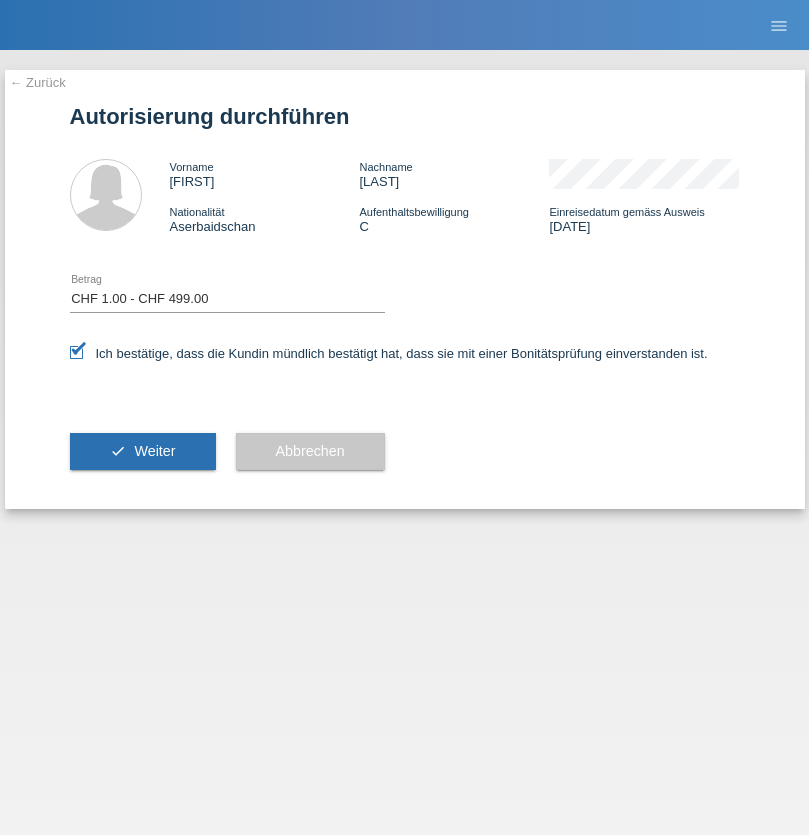 scroll, scrollTop: 0, scrollLeft: 0, axis: both 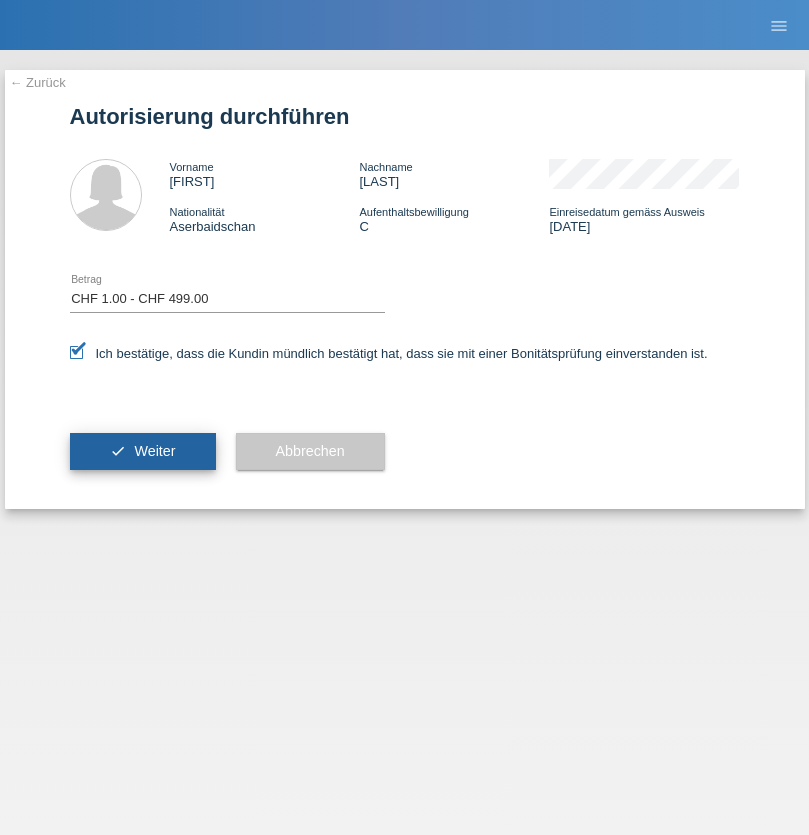 click on "Weiter" at bounding box center (154, 451) 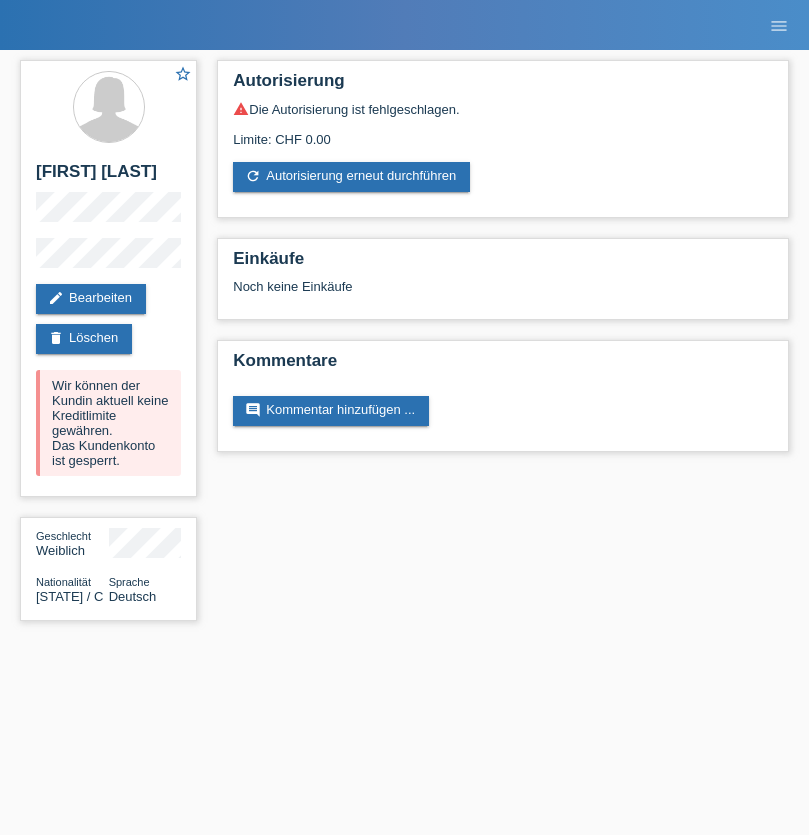 scroll, scrollTop: 0, scrollLeft: 0, axis: both 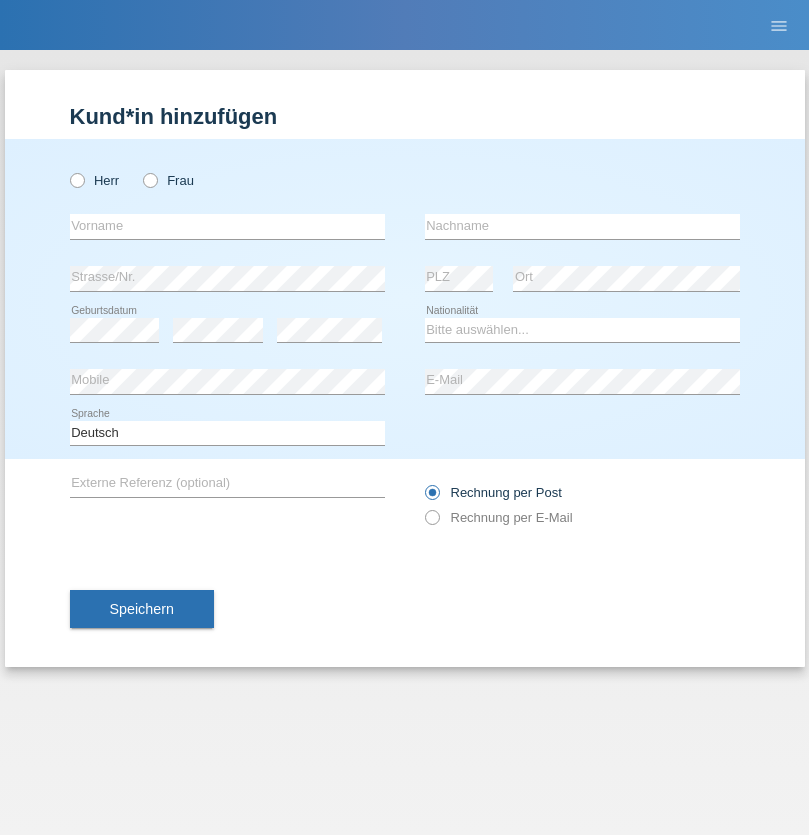 radio on "true" 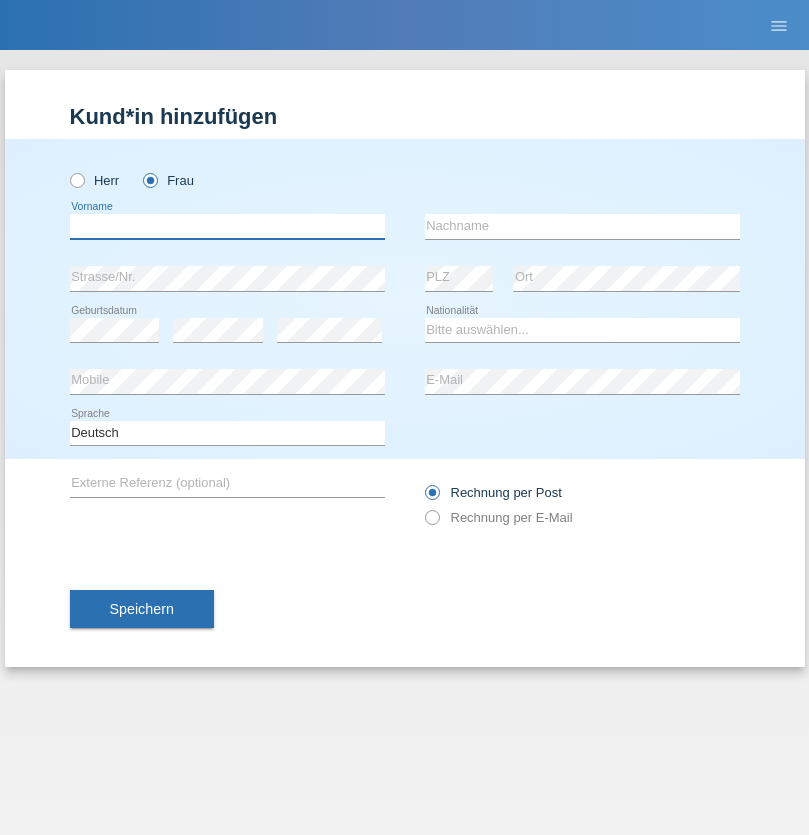 click at bounding box center [227, 226] 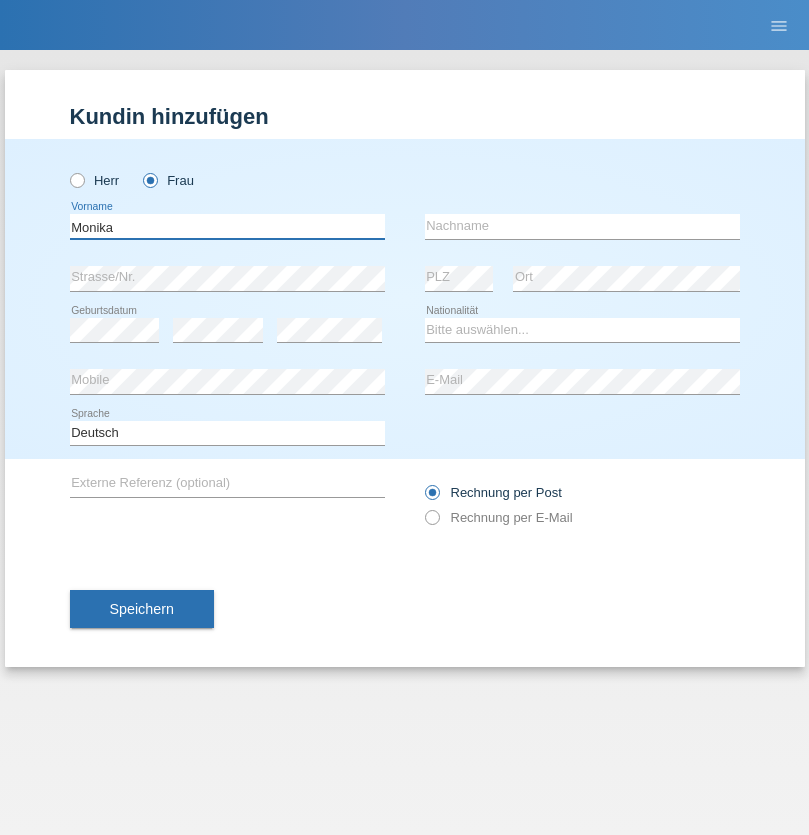 type on "Monika" 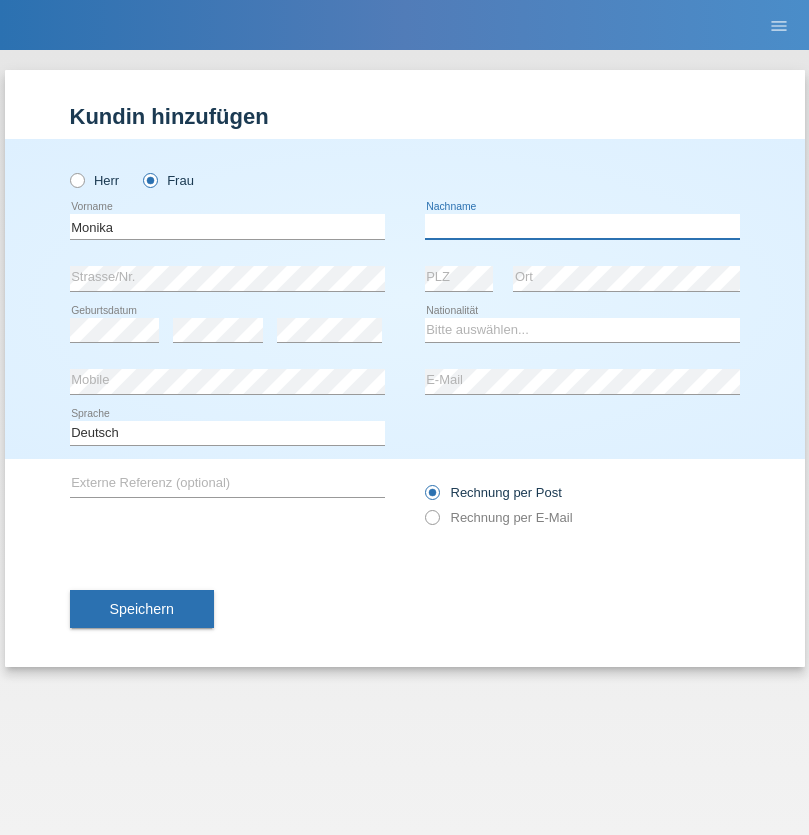 click at bounding box center (582, 226) 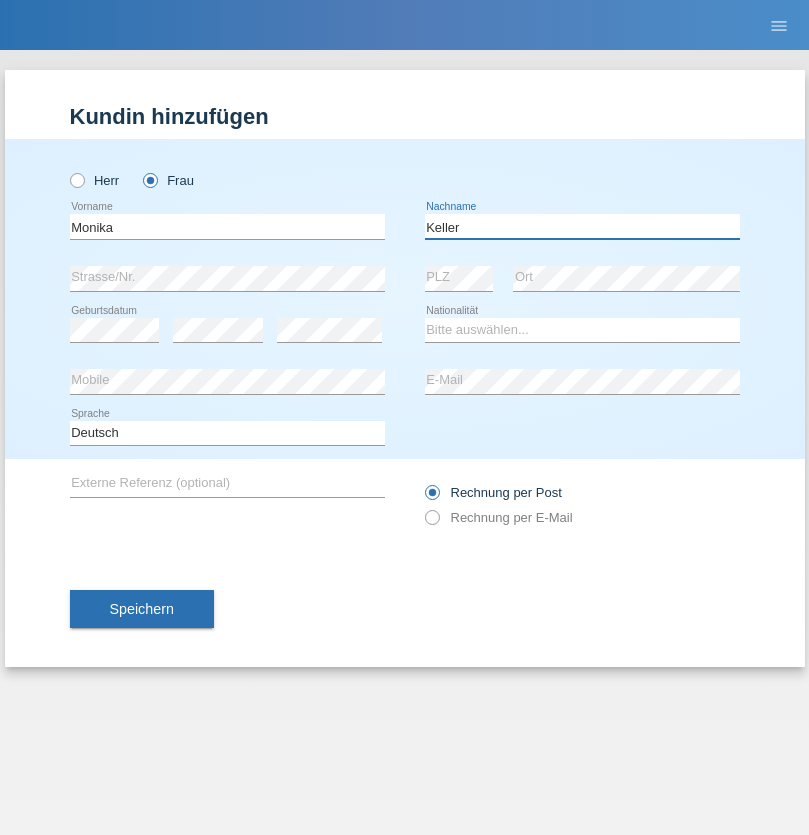 type on "Keller" 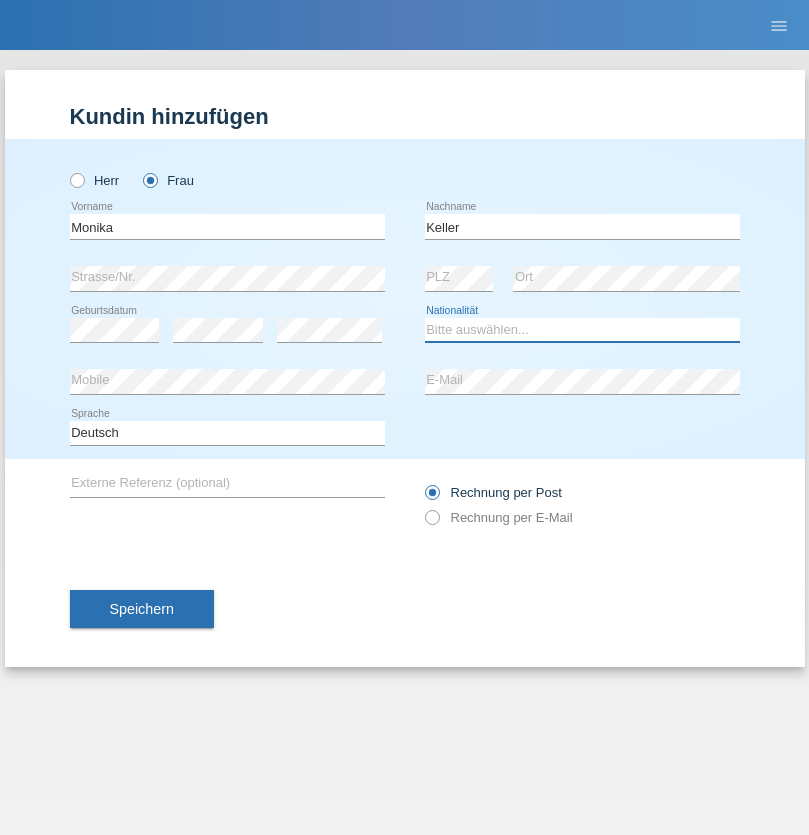select on "CH" 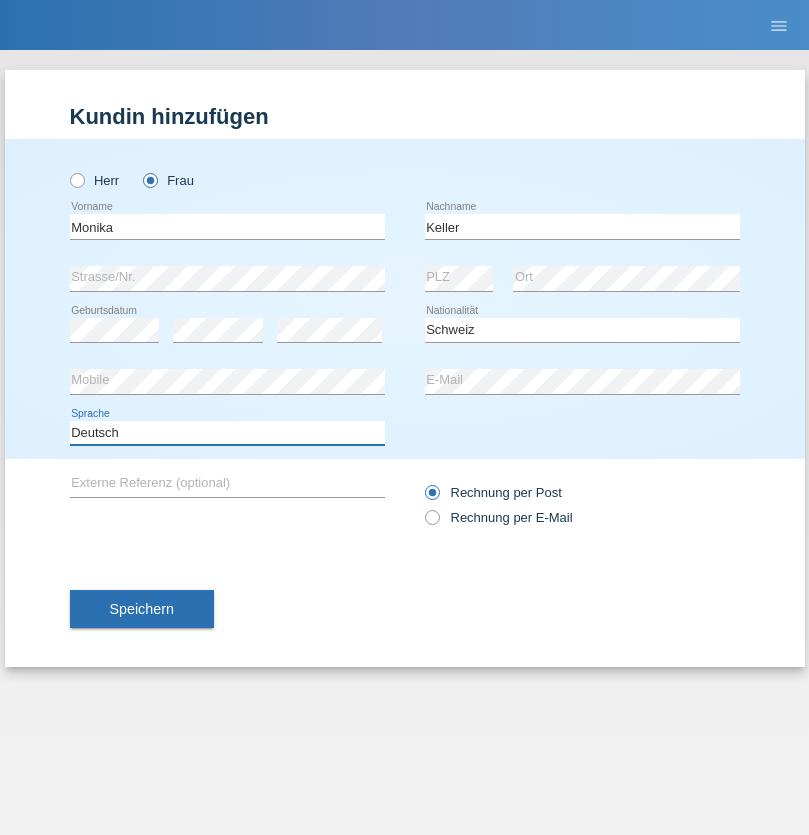 select on "en" 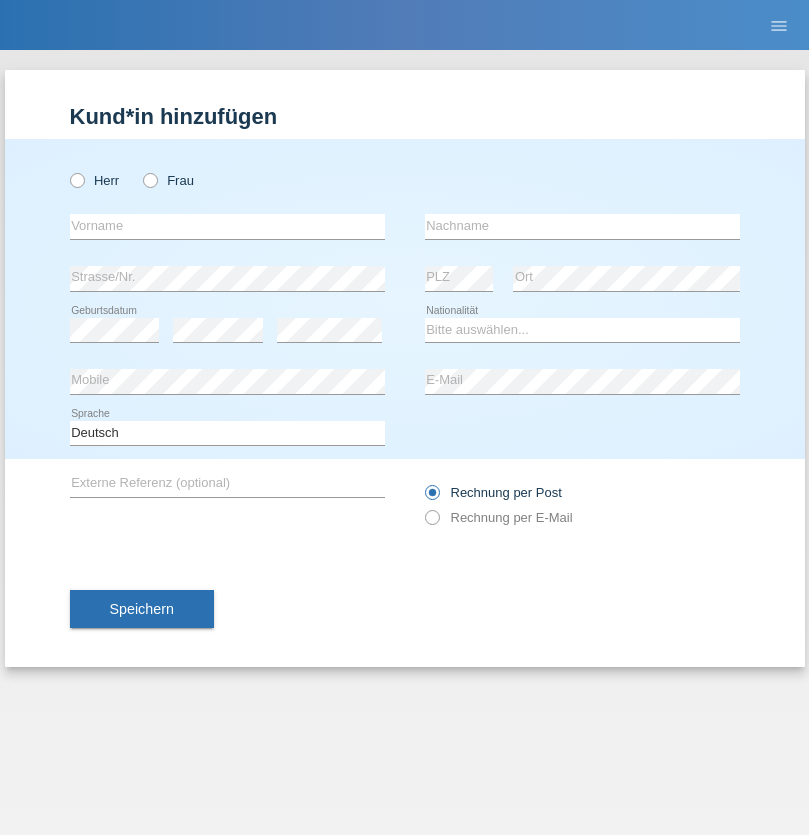 scroll, scrollTop: 0, scrollLeft: 0, axis: both 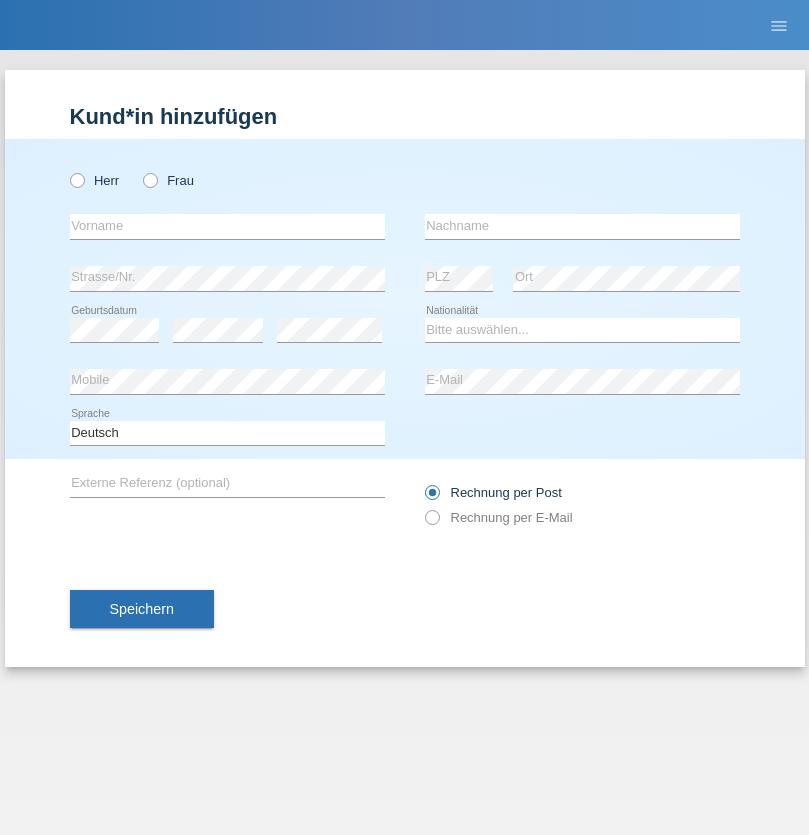 radio on "true" 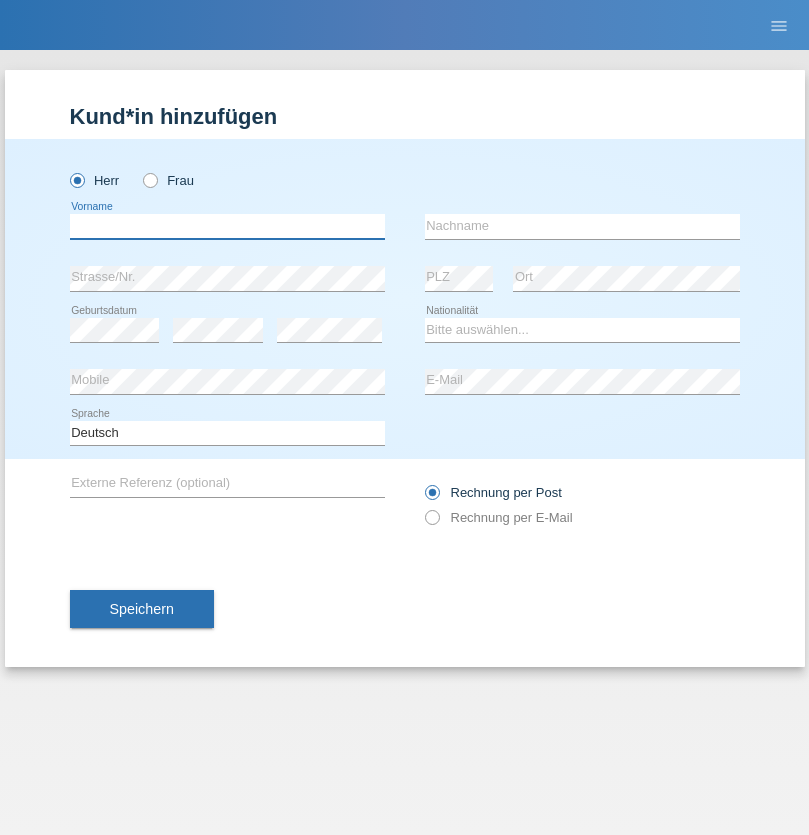 click at bounding box center (227, 226) 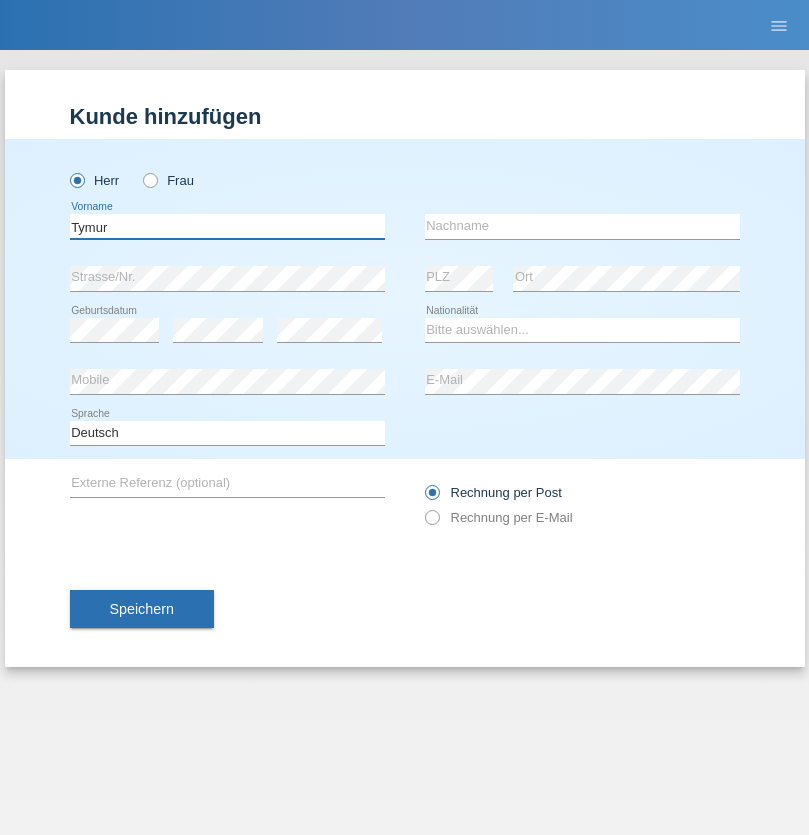 type on "Tymur" 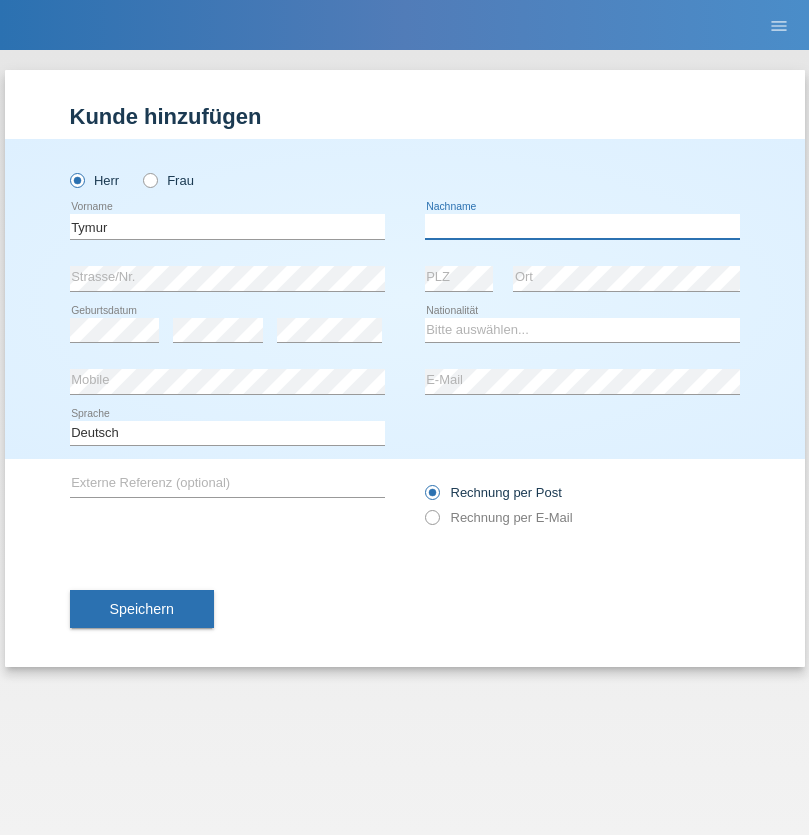 click at bounding box center (582, 226) 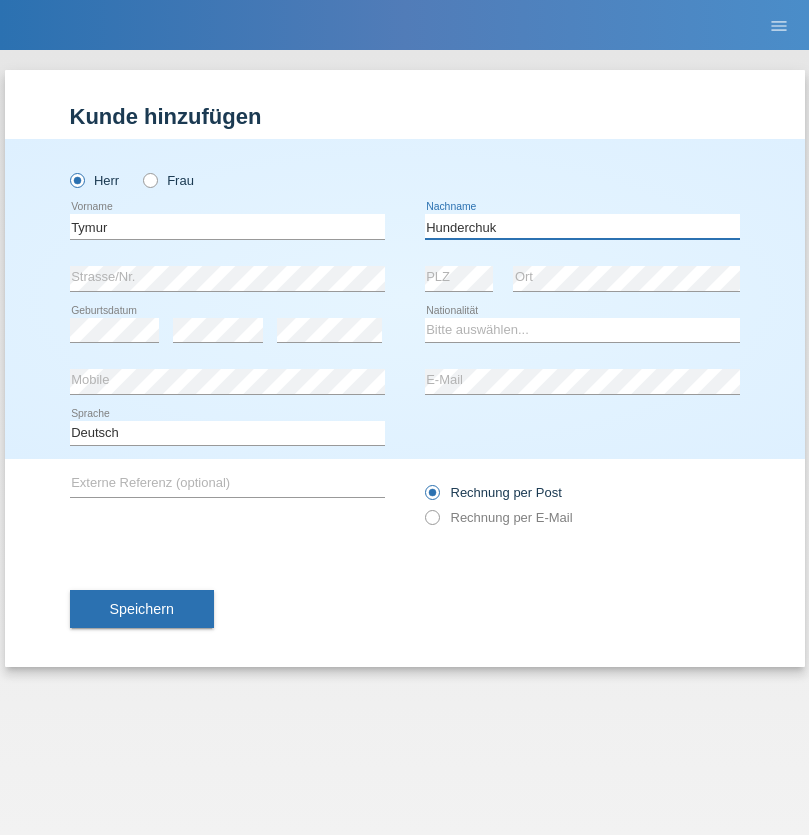 type on "Hunderchuk" 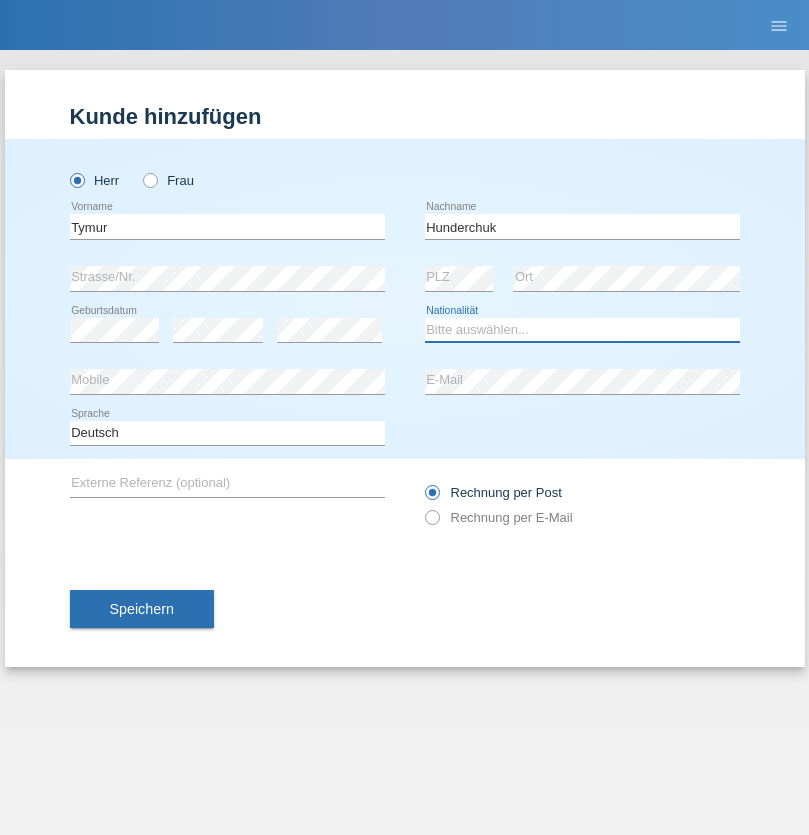 select on "UA" 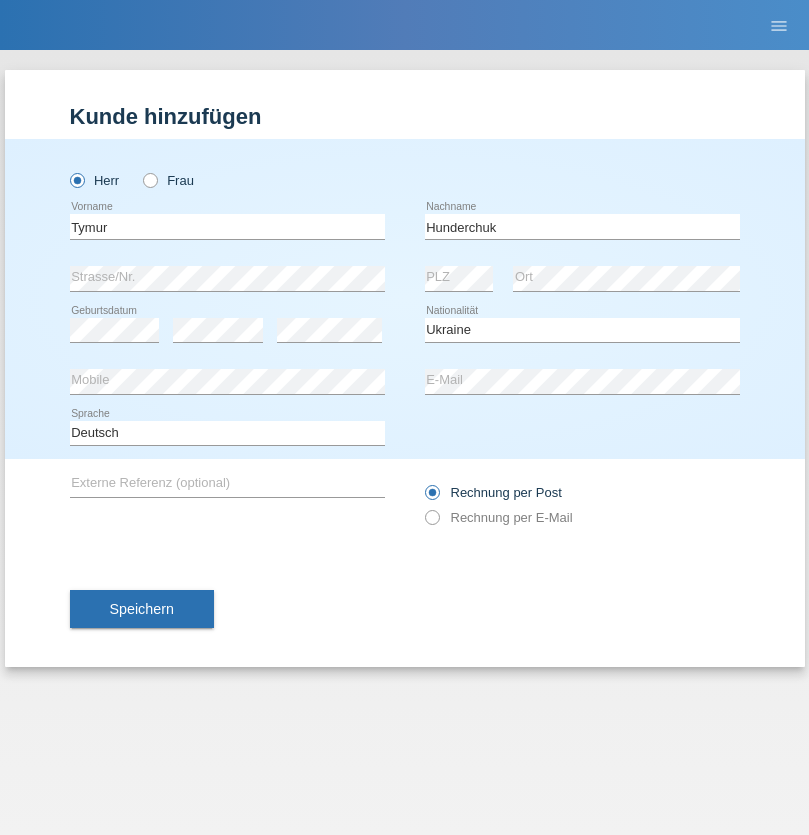 select on "C" 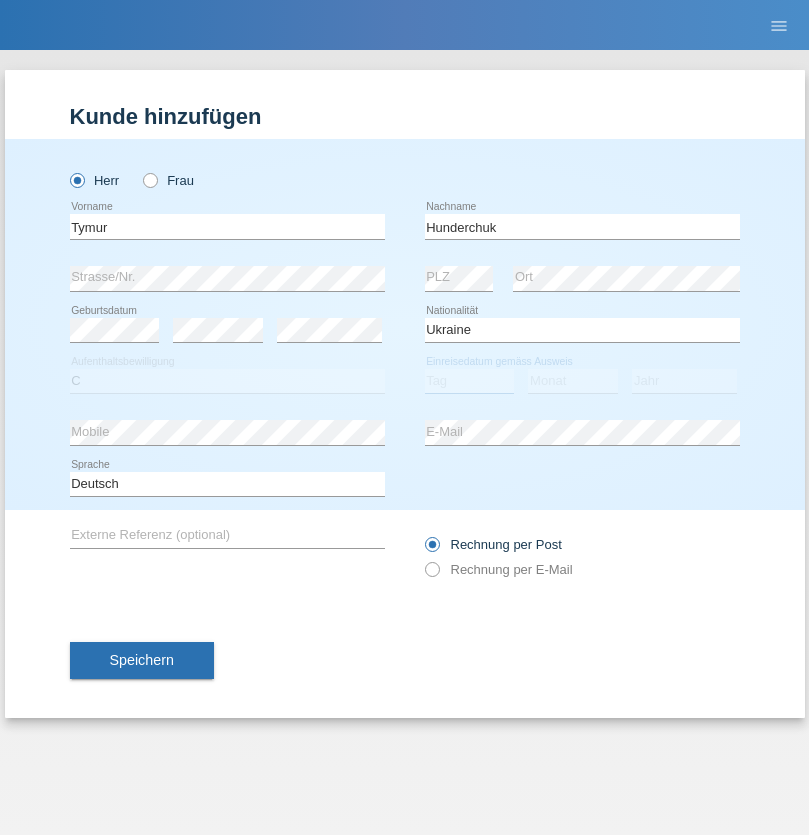 select on "20" 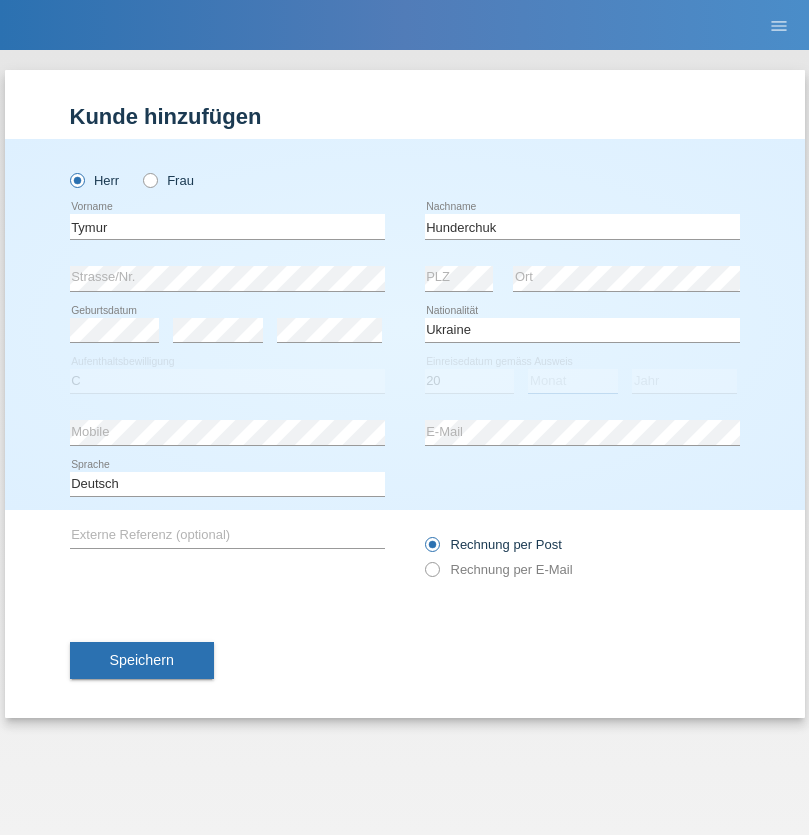 select on "08" 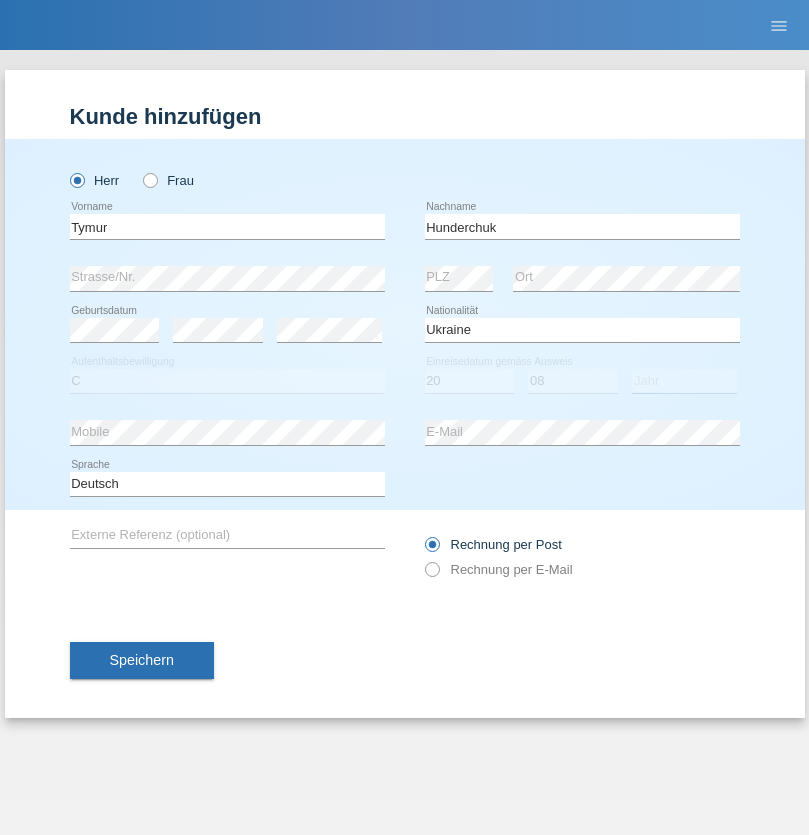 select on "2021" 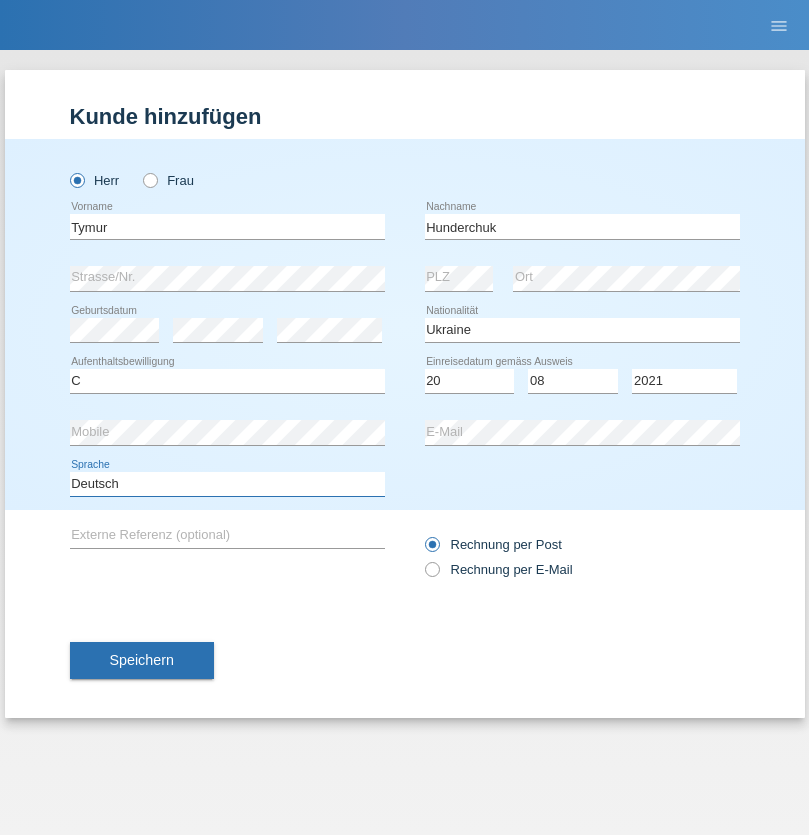 select on "en" 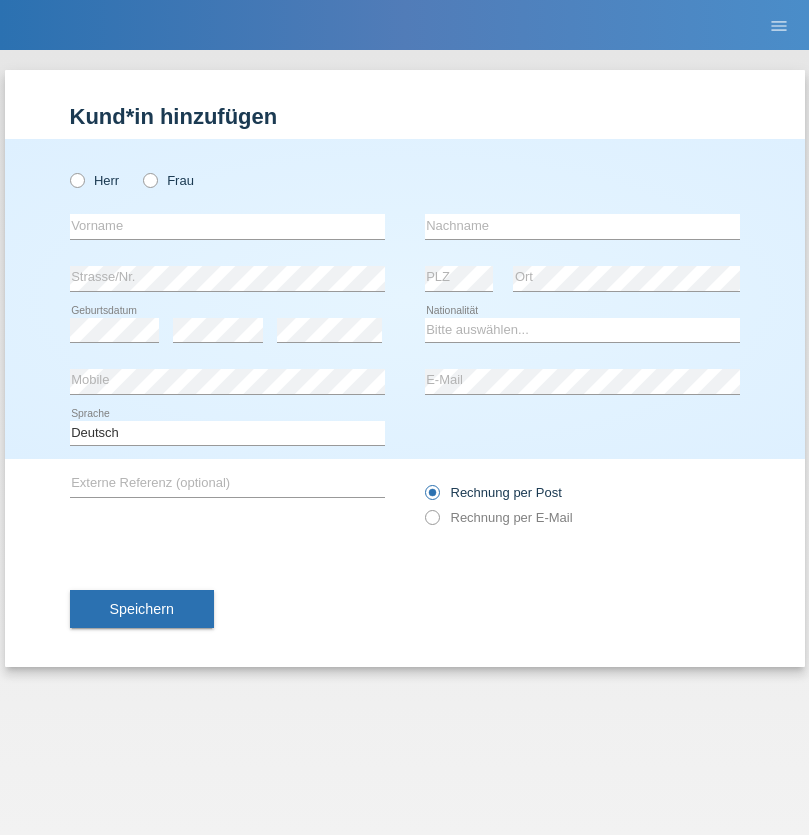 scroll, scrollTop: 0, scrollLeft: 0, axis: both 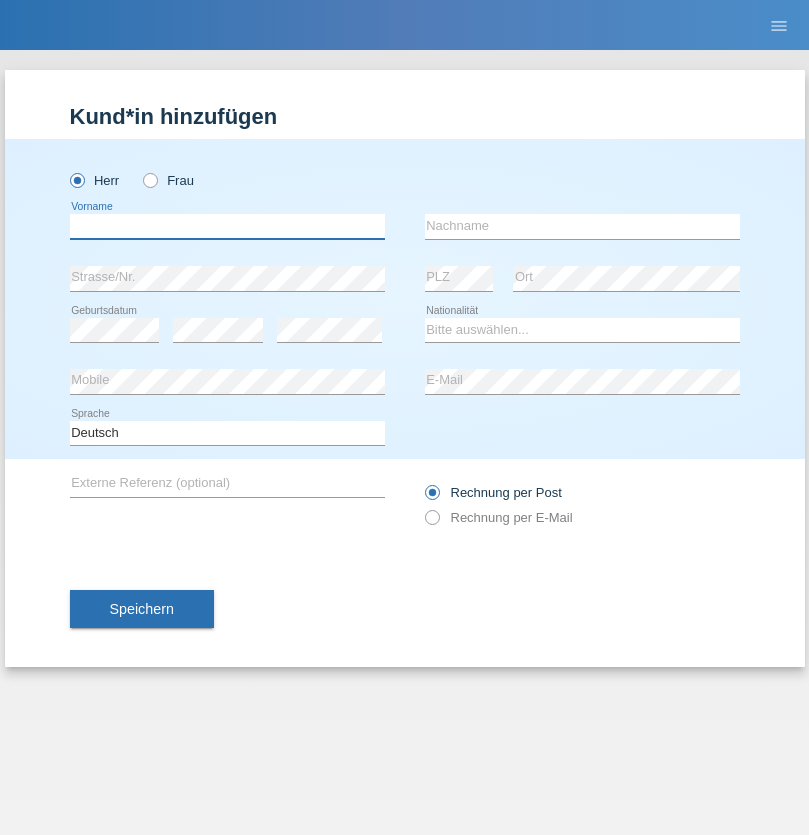 click at bounding box center [227, 226] 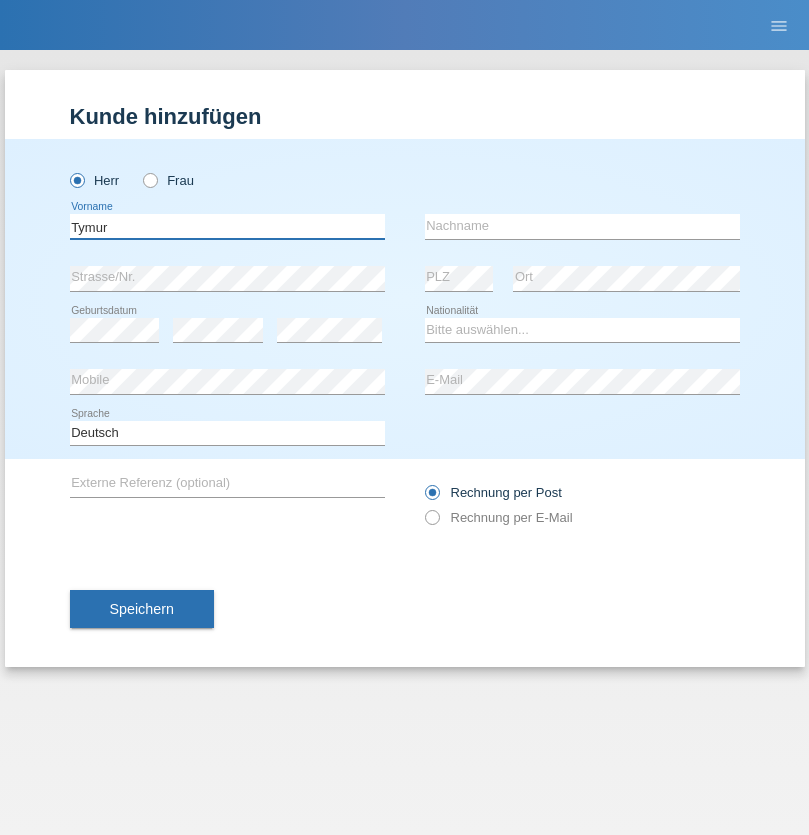 type on "Tymur" 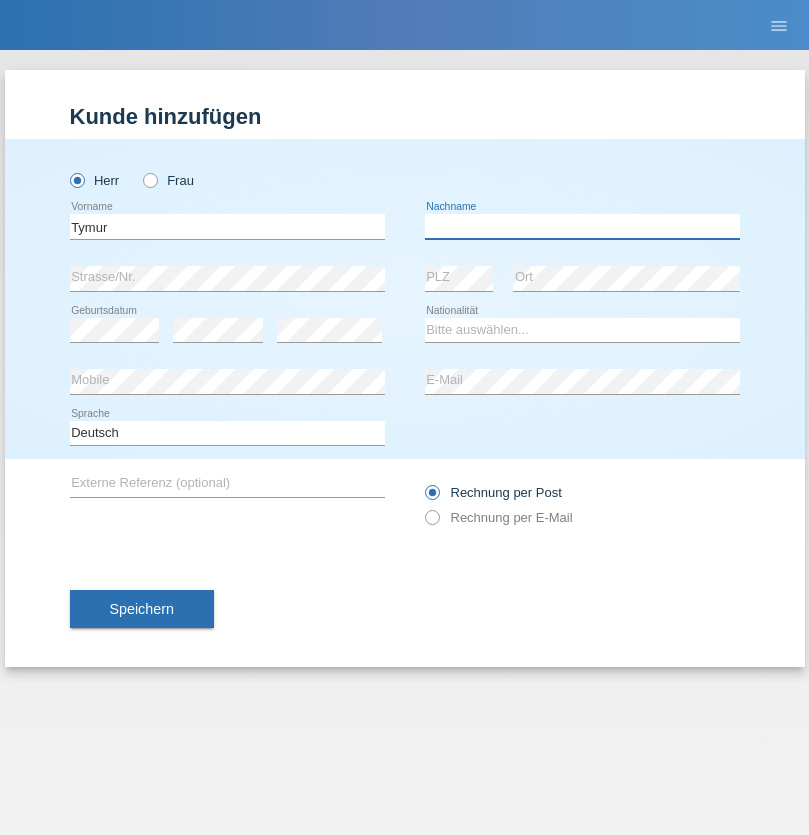 click at bounding box center (582, 226) 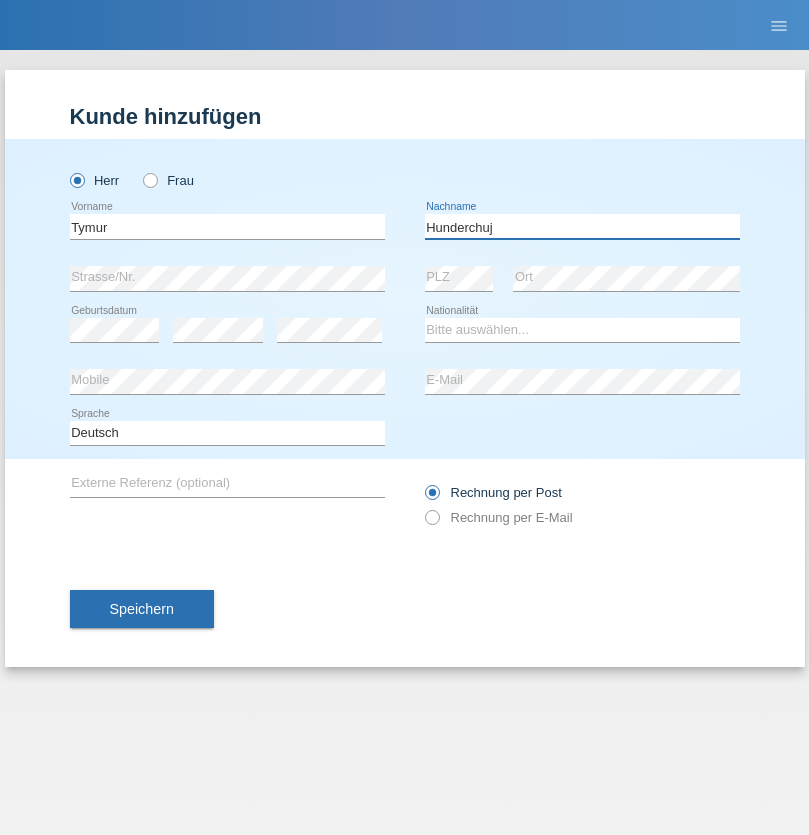 type on "Hunderchuj" 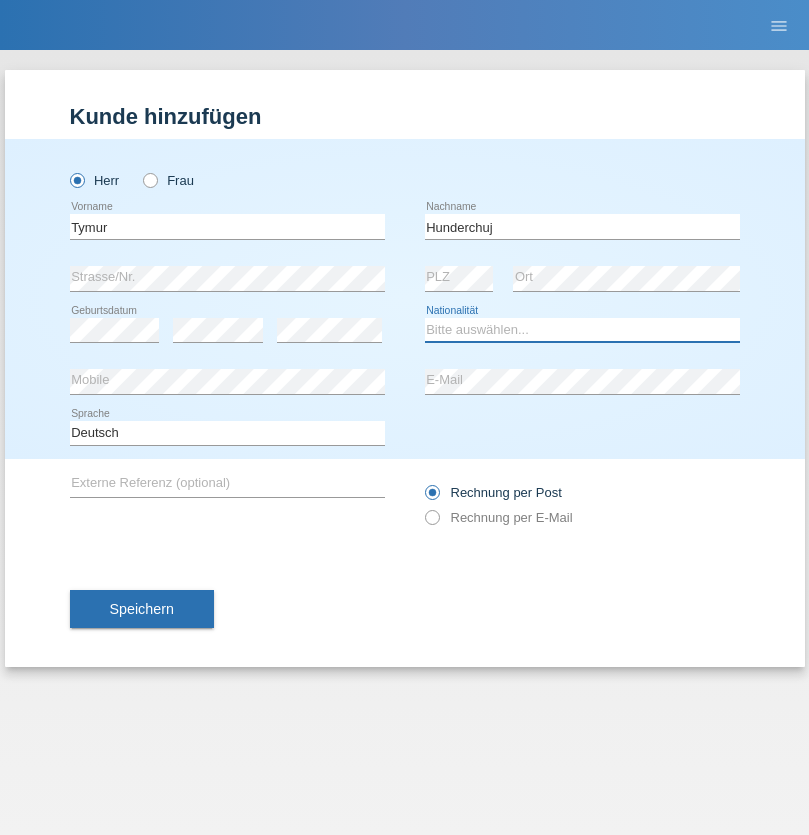 select on "UA" 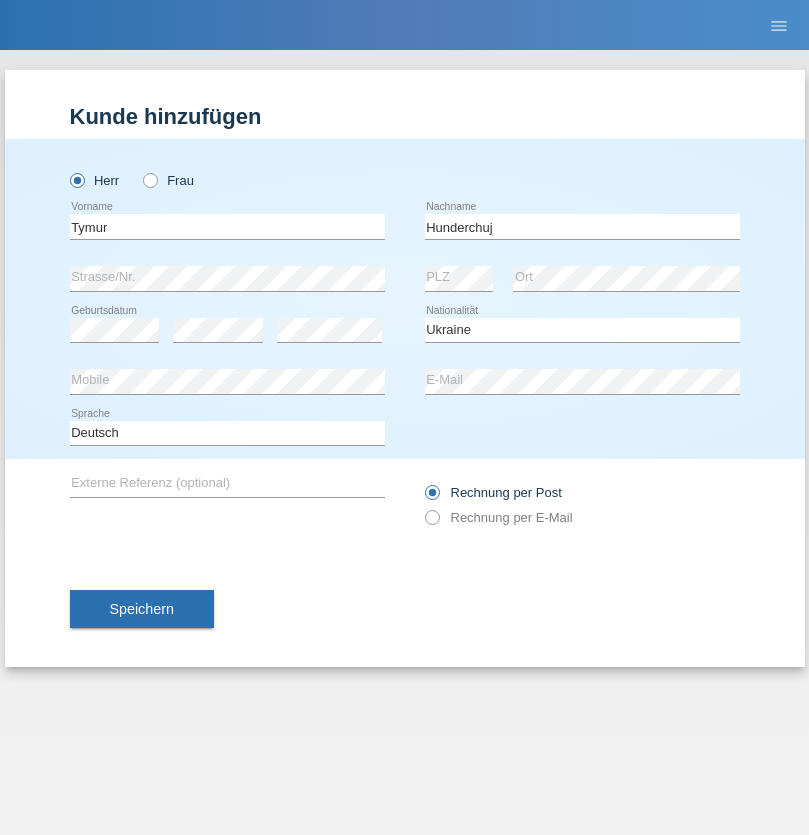 select on "C" 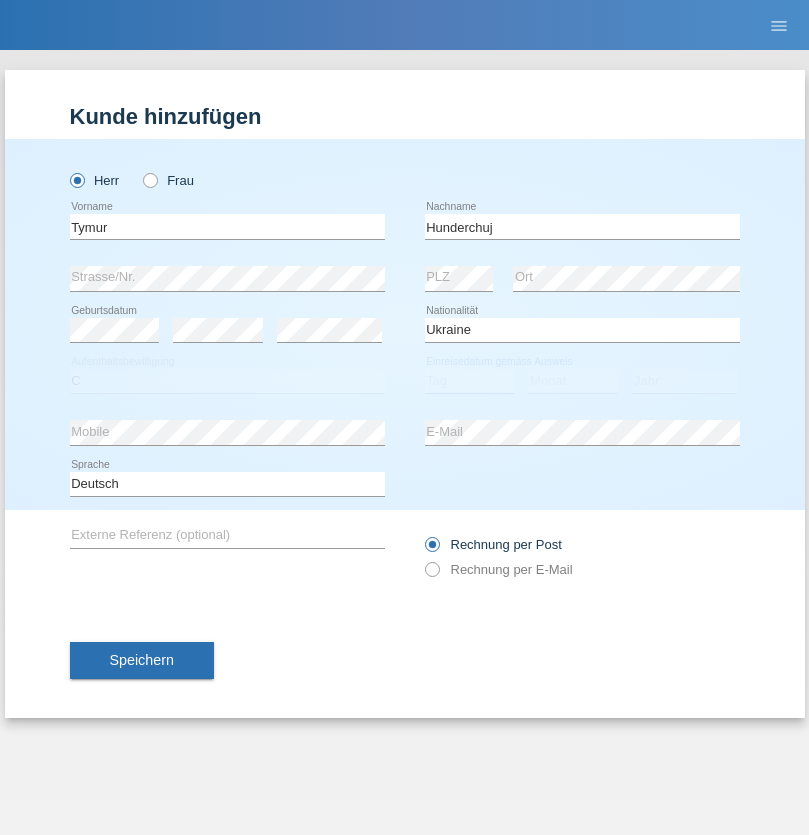 select on "20" 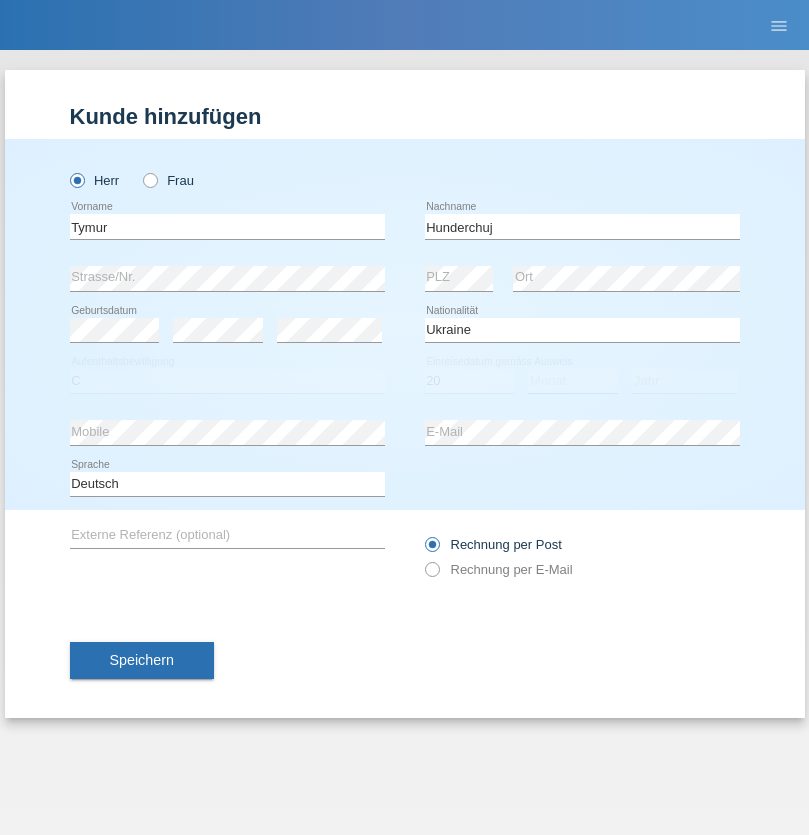 select on "08" 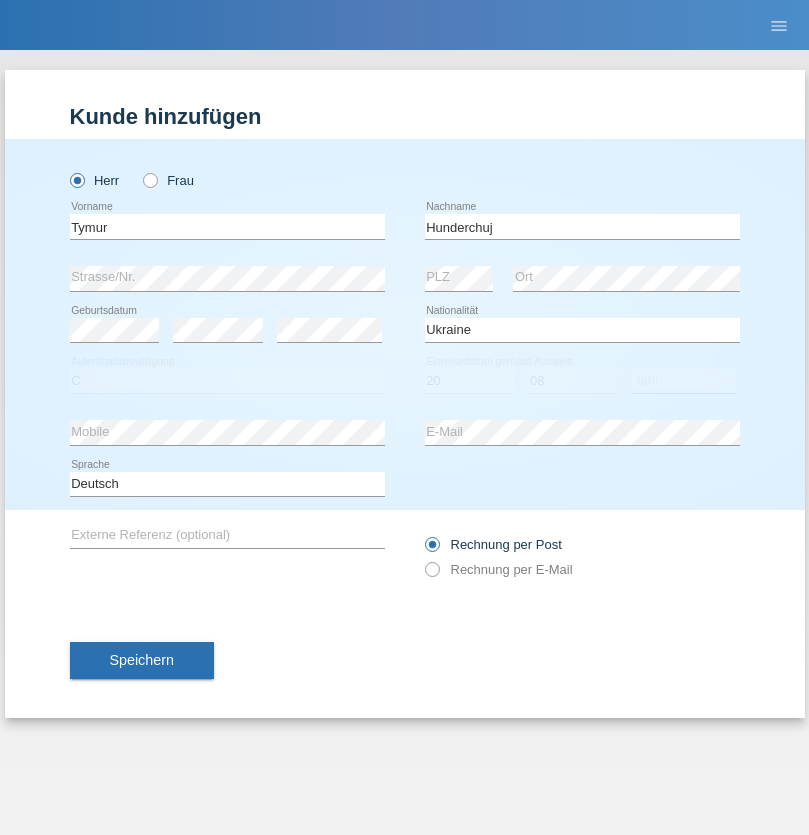 select on "2021" 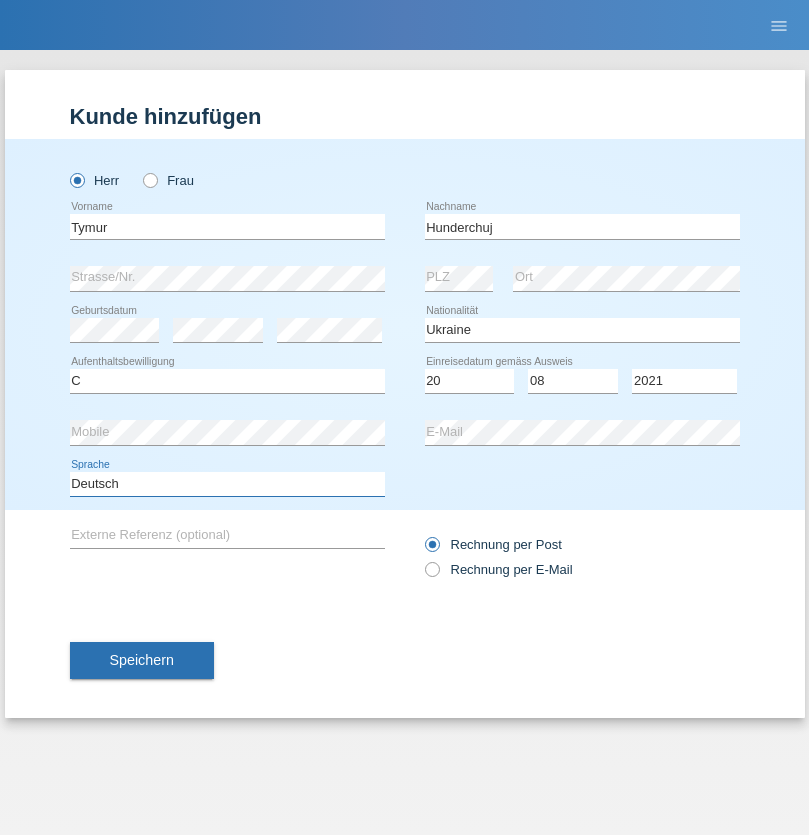select on "en" 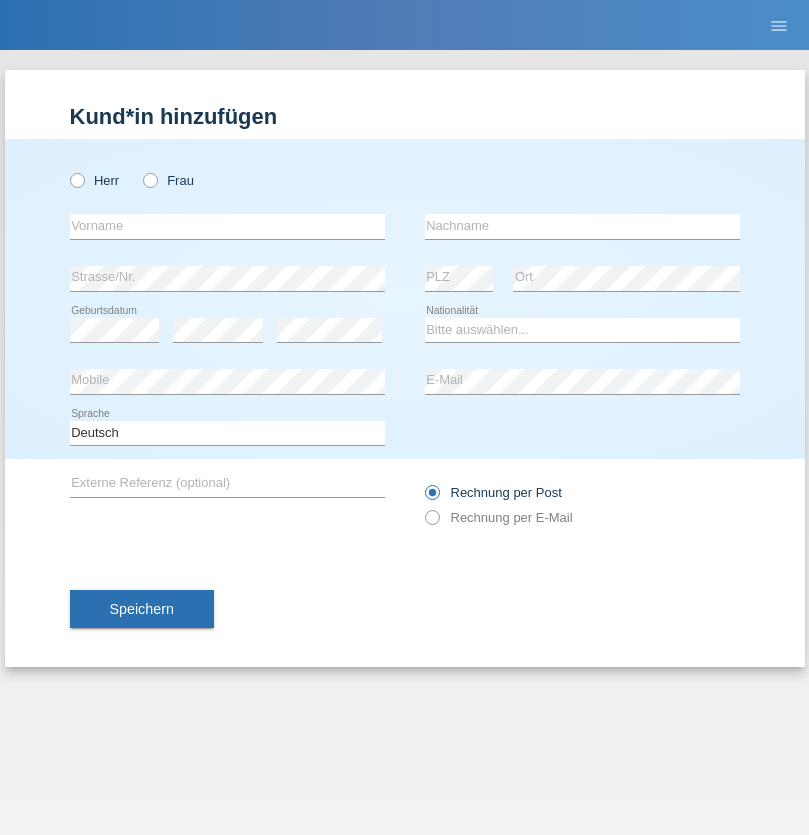 scroll, scrollTop: 0, scrollLeft: 0, axis: both 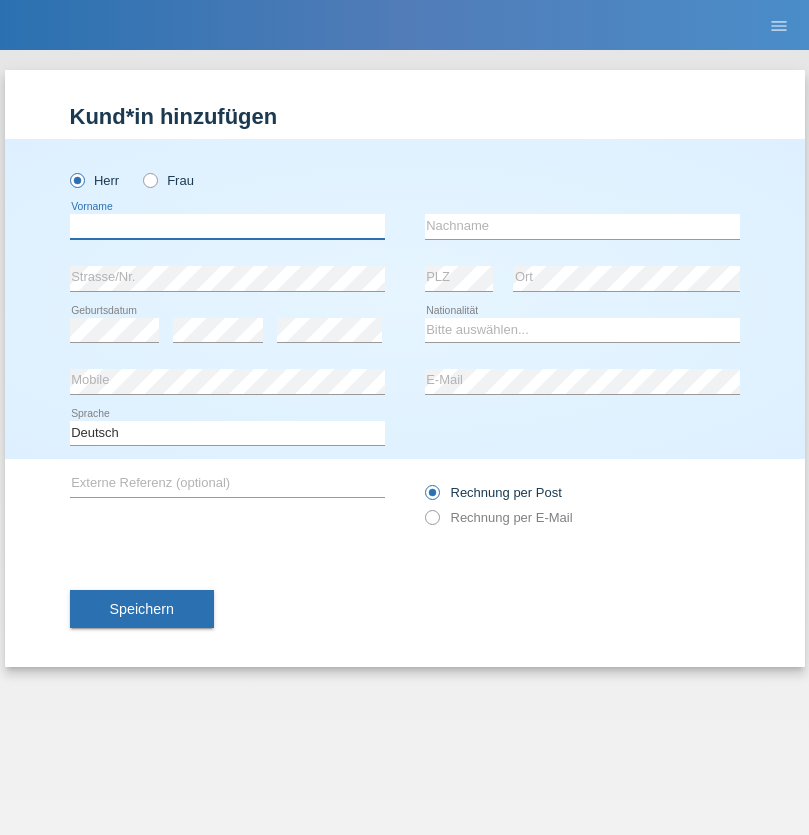 click at bounding box center (227, 226) 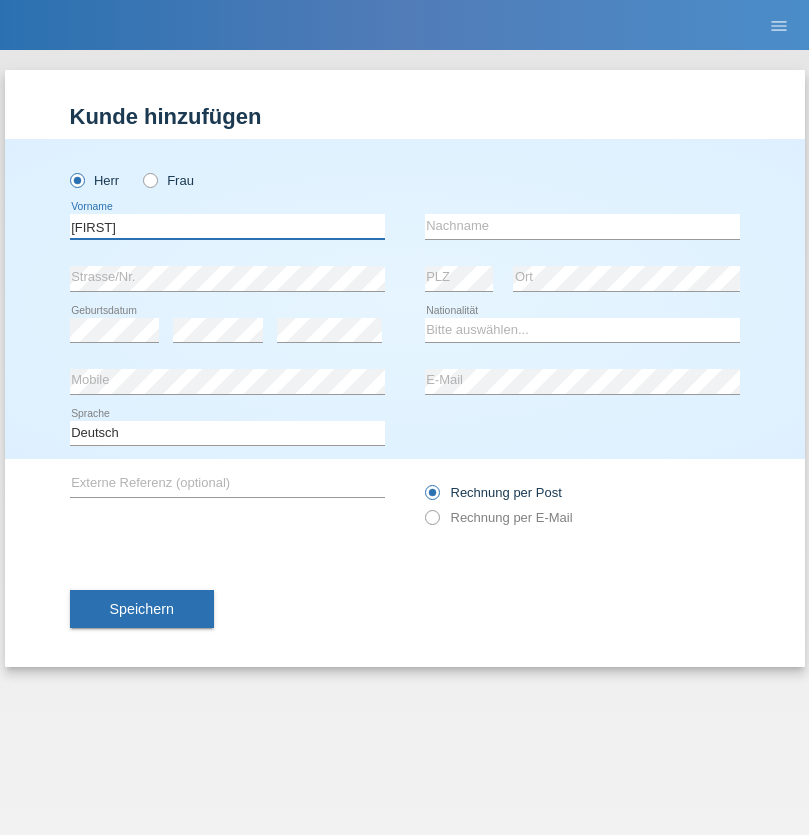 type on "Dominik" 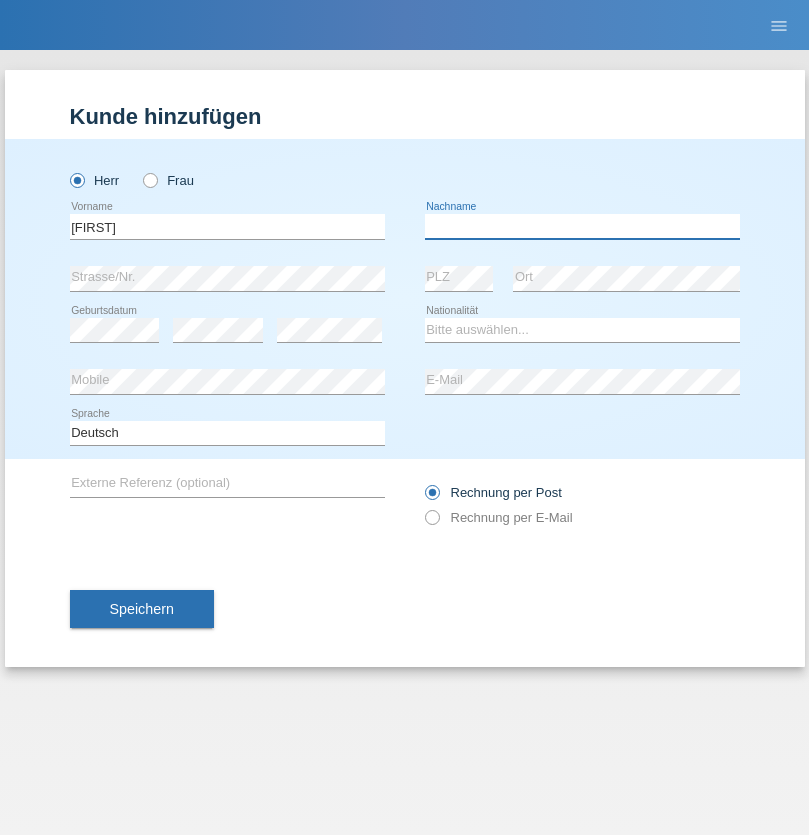 click at bounding box center [582, 226] 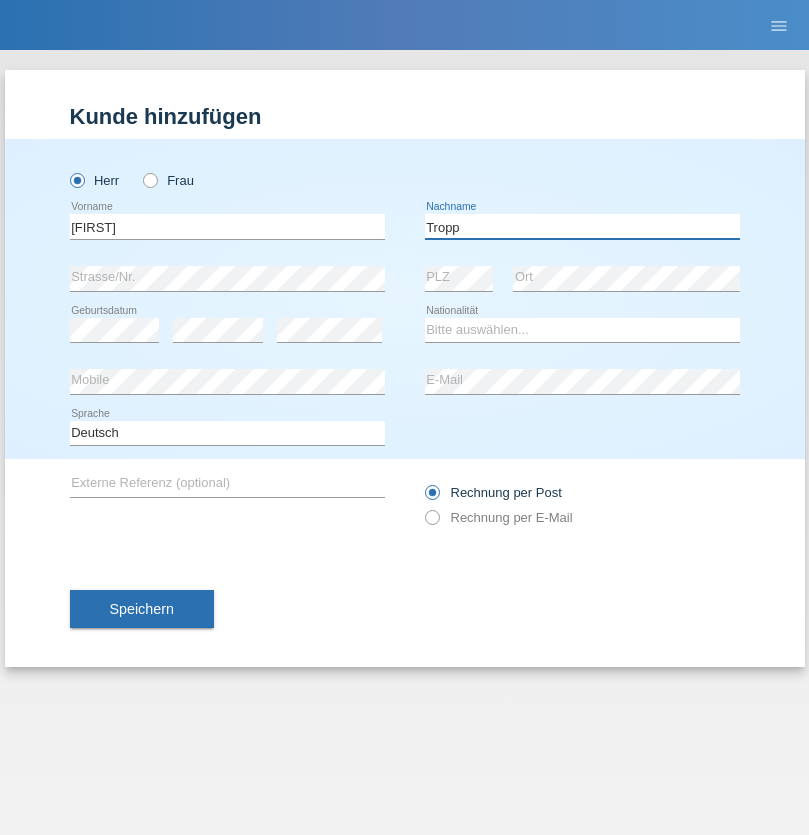 type on "Tropp" 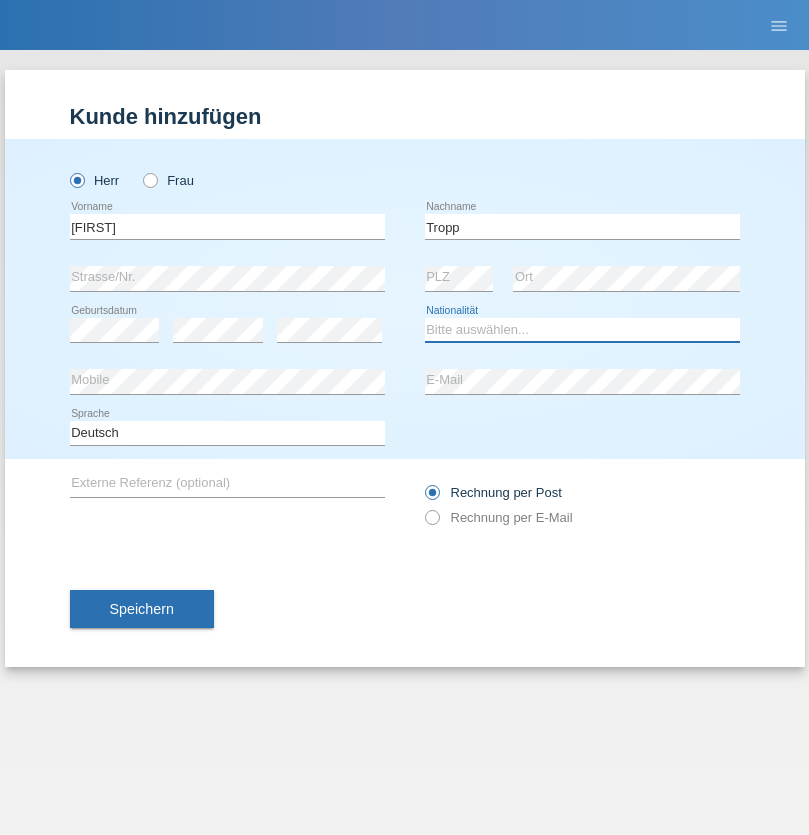 select on "SK" 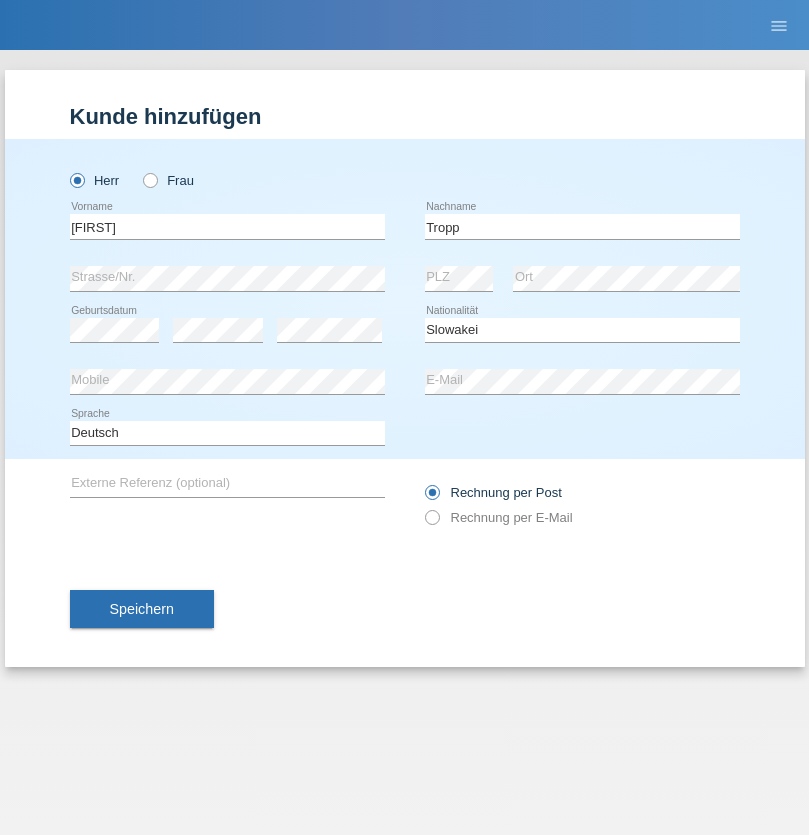 select on "C" 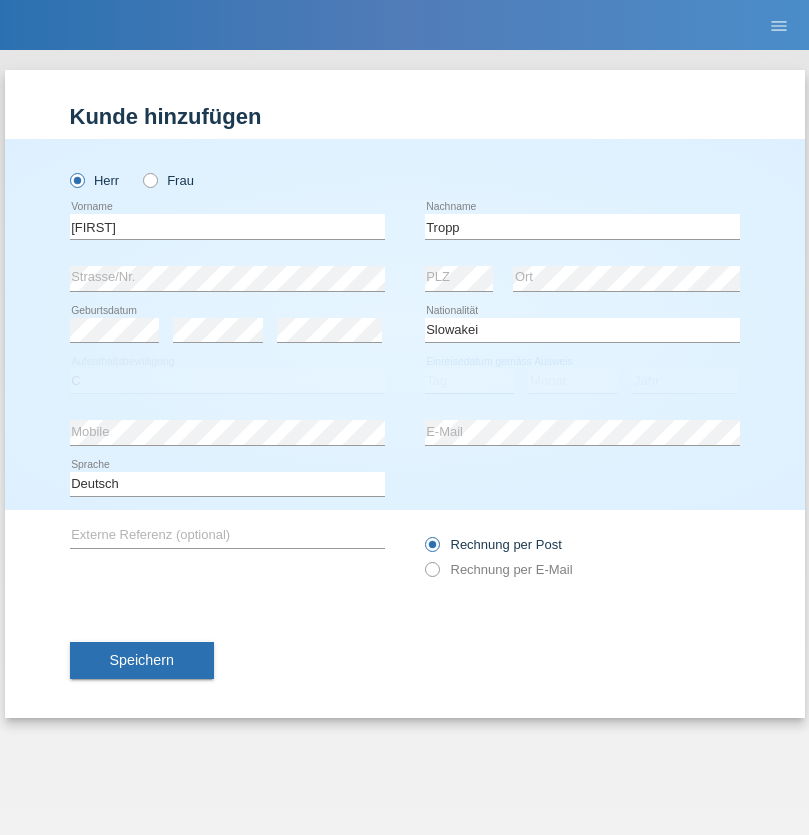 select on "08" 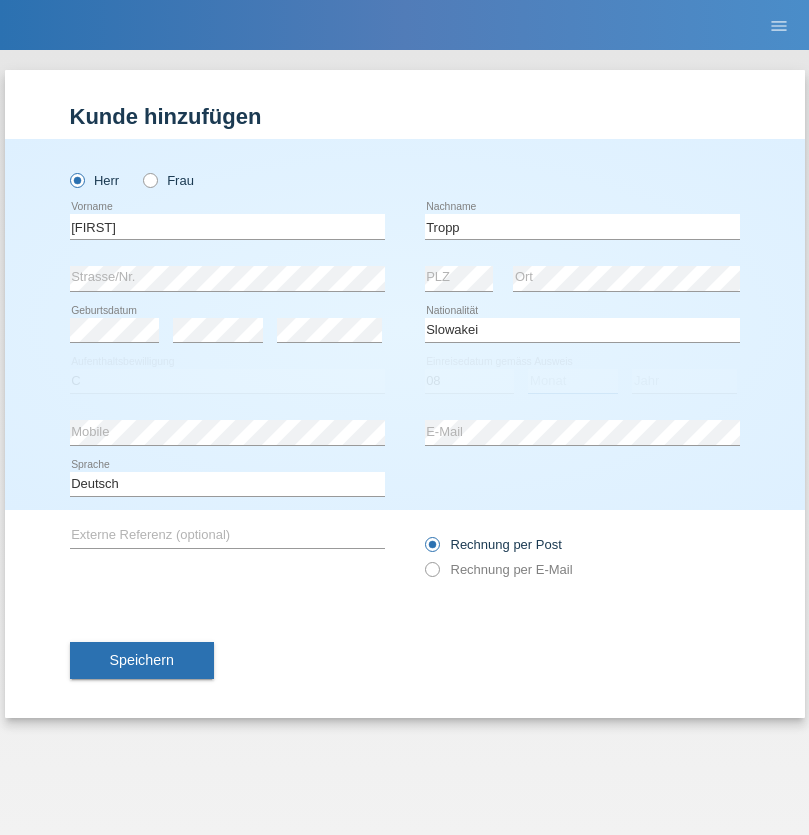 select on "08" 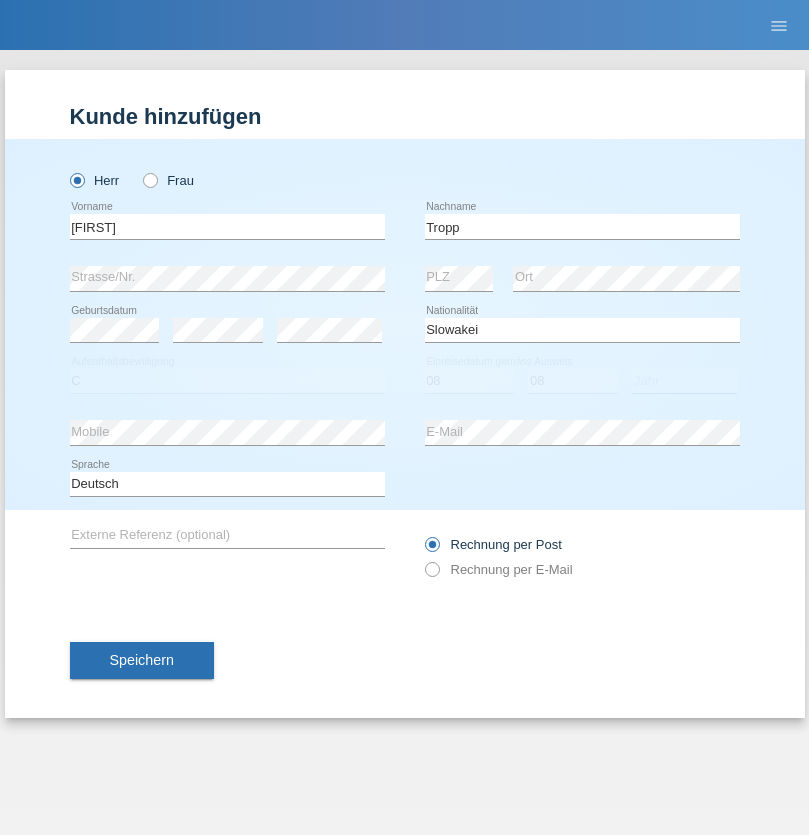 select on "2021" 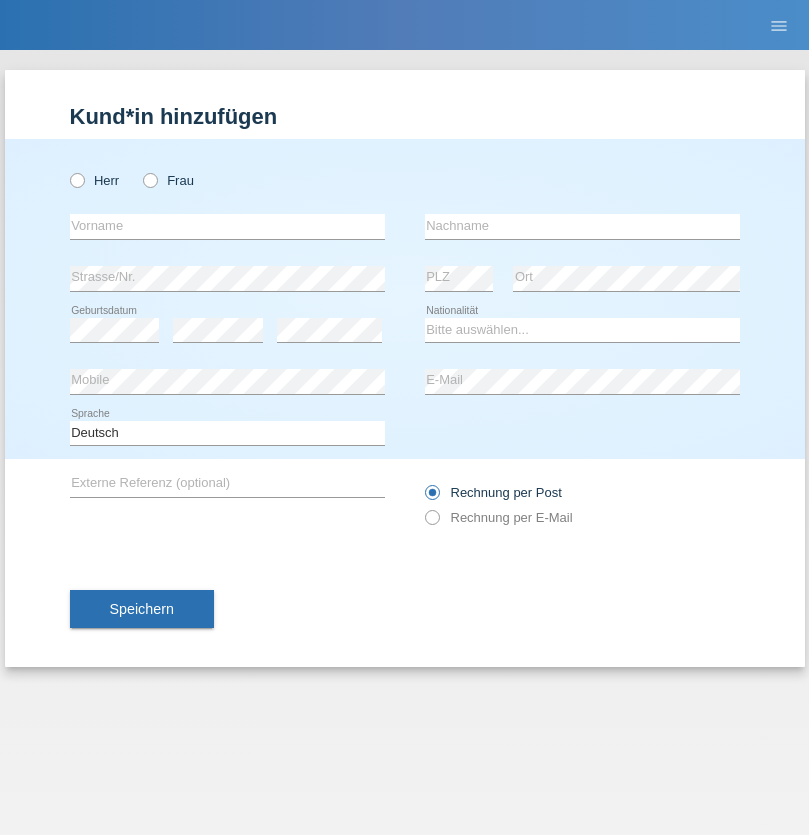 scroll, scrollTop: 0, scrollLeft: 0, axis: both 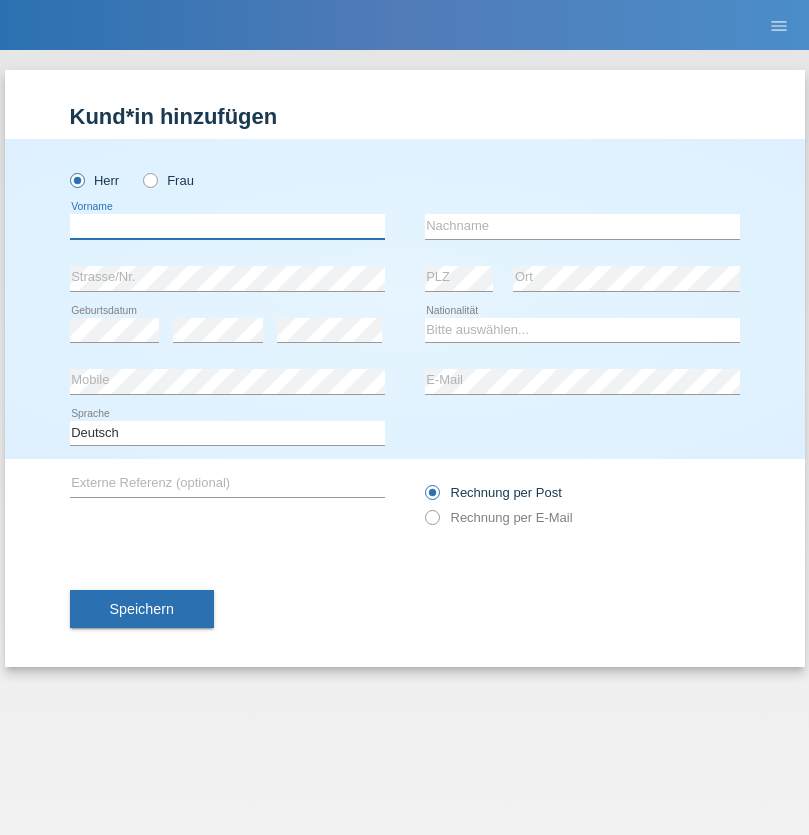 click at bounding box center [227, 226] 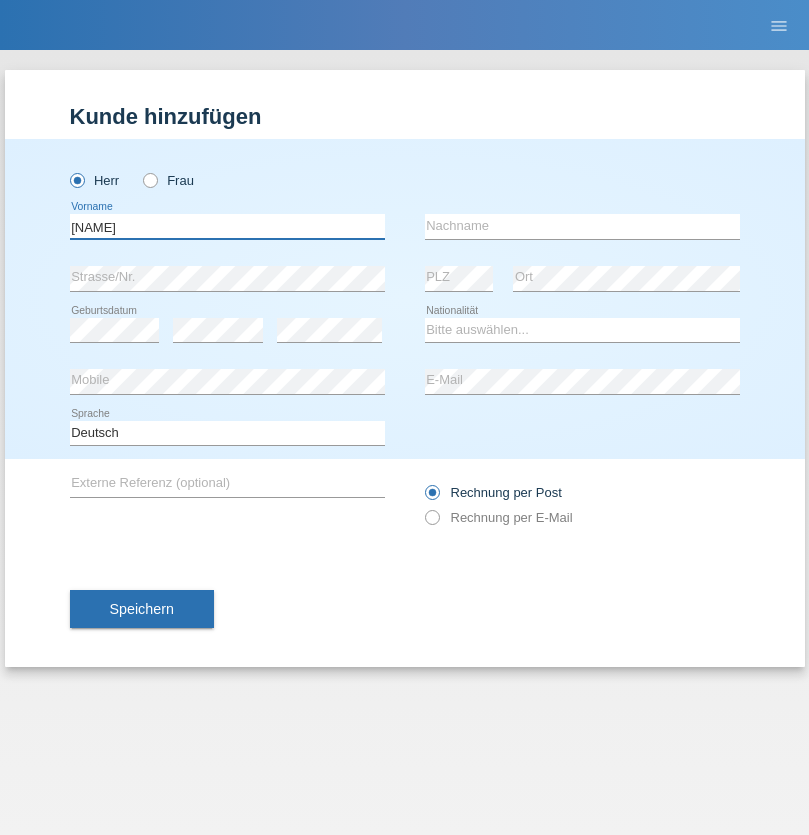 type on "Dirk" 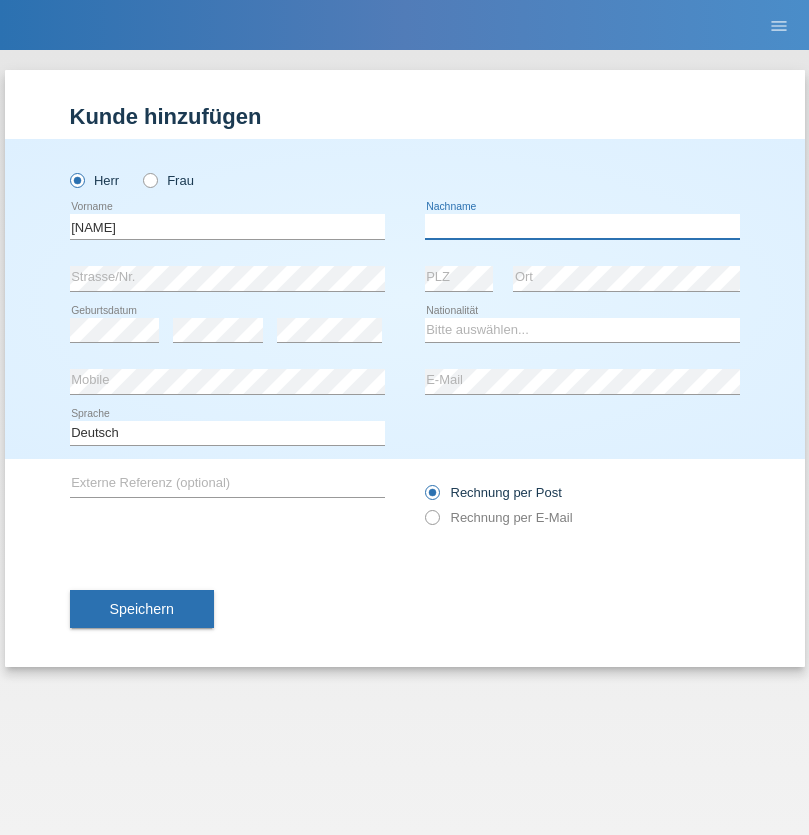 click at bounding box center (582, 226) 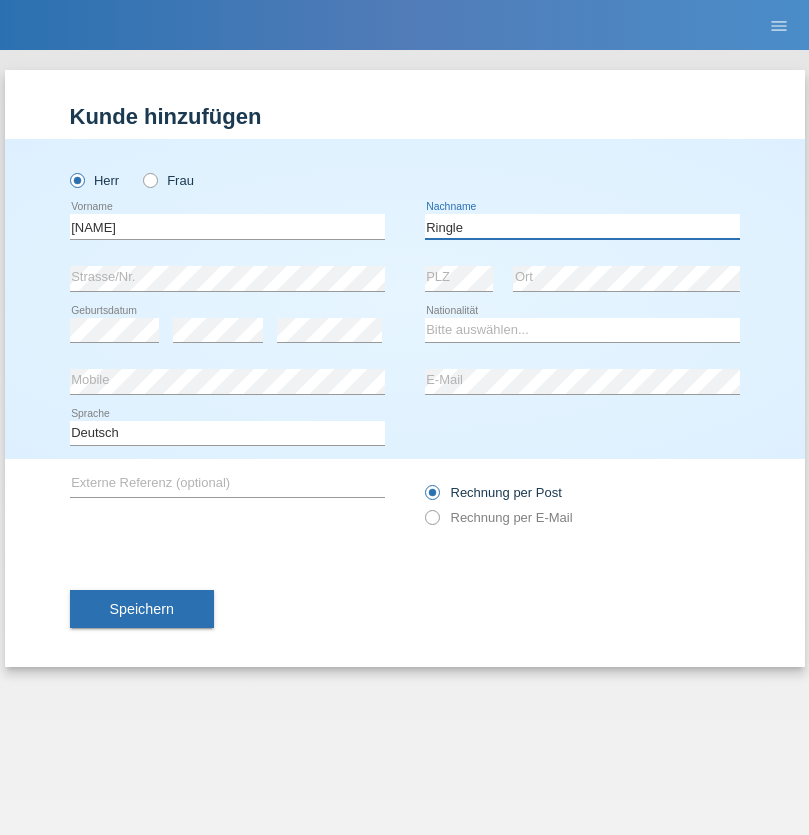type on "Ringle" 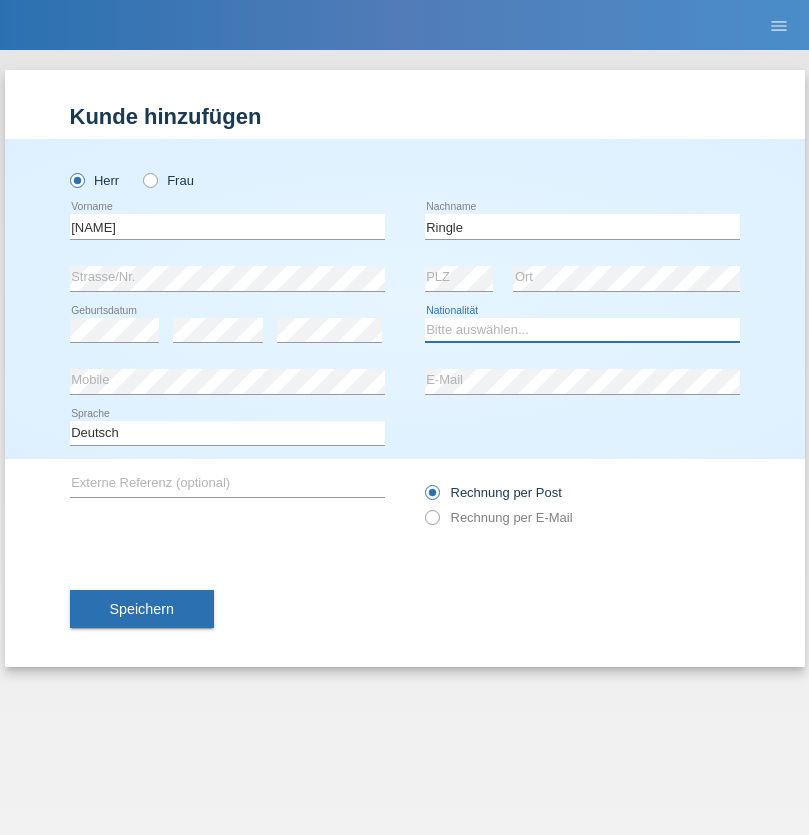 select on "DE" 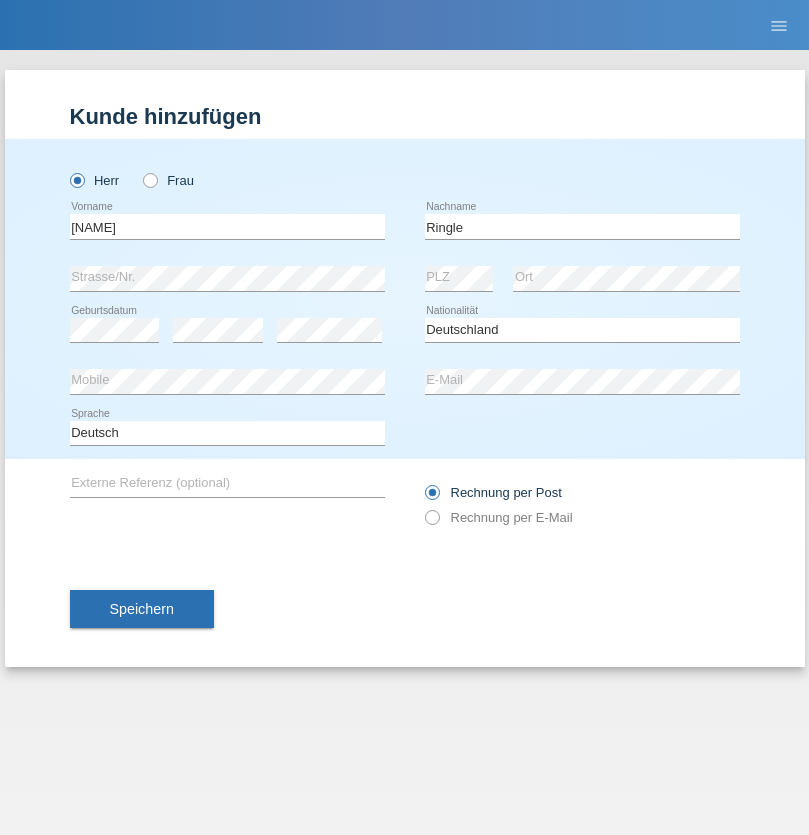 select on "C" 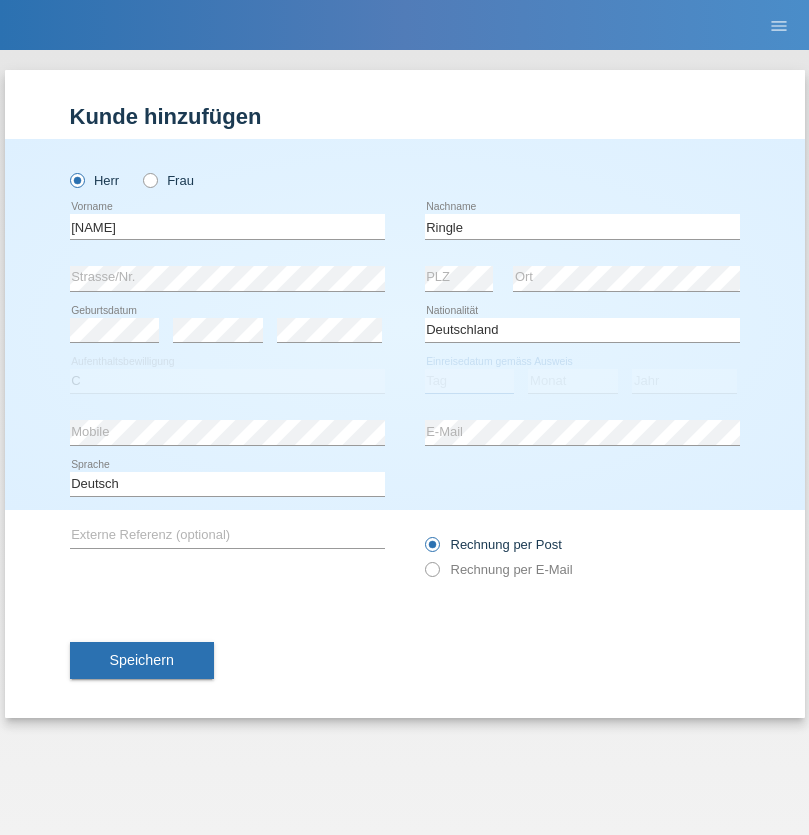 select on "06" 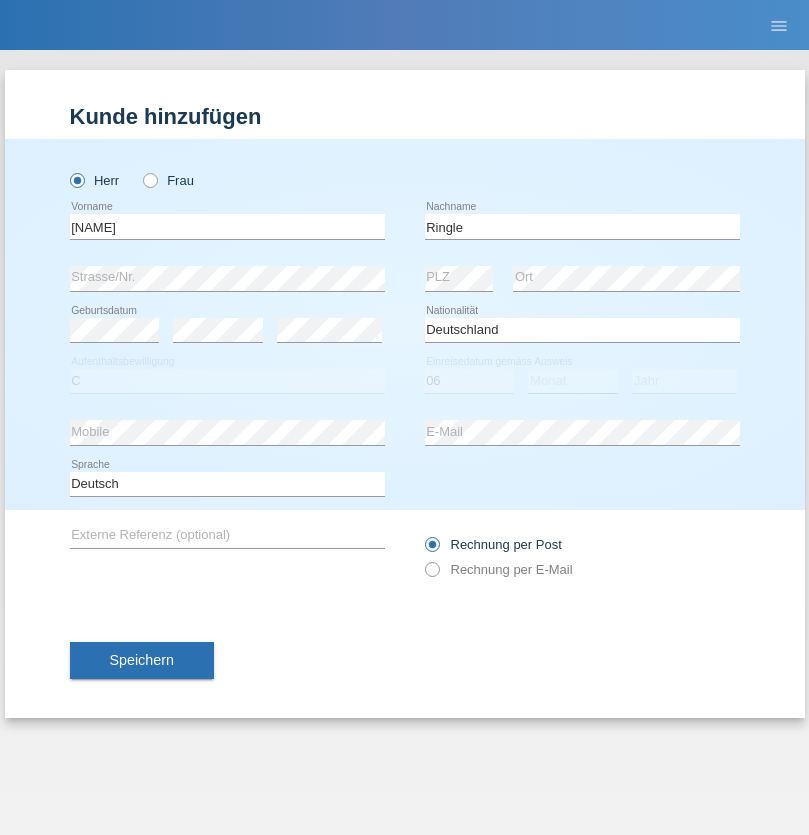 select on "01" 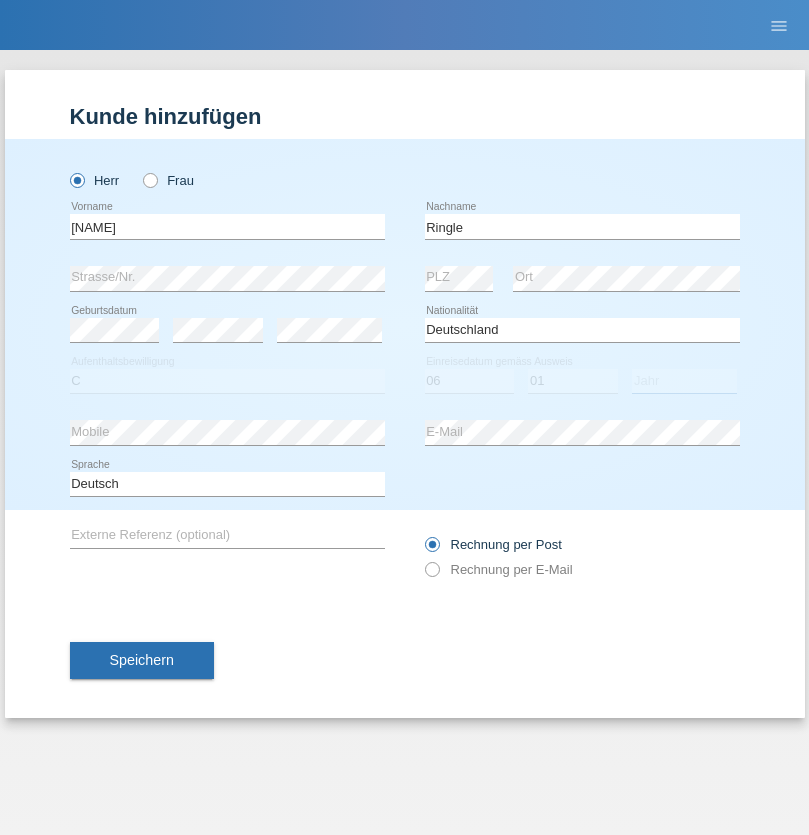 select on "2021" 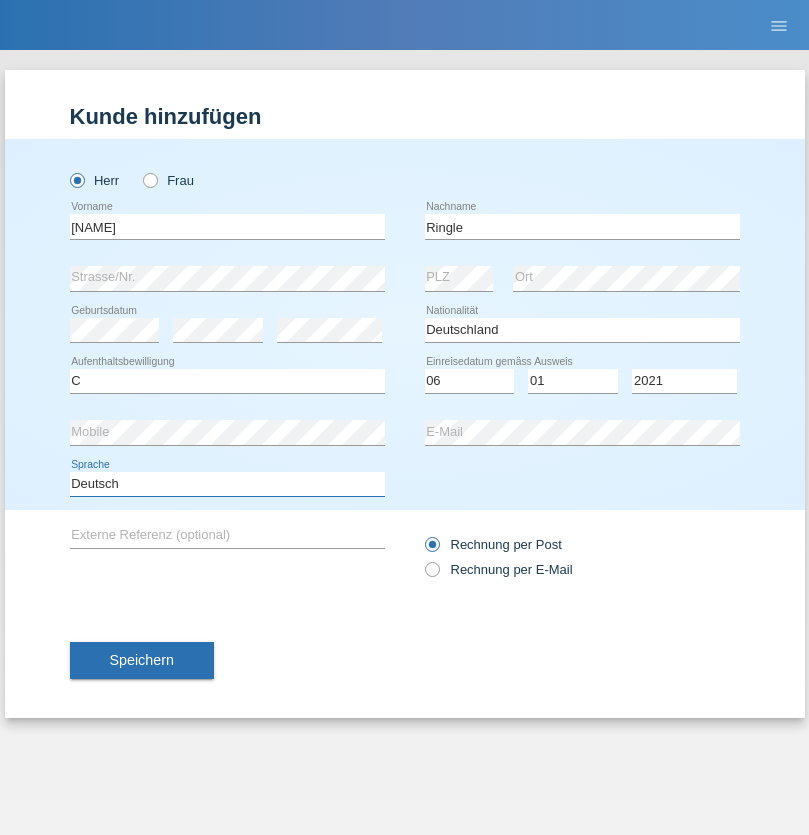 select on "en" 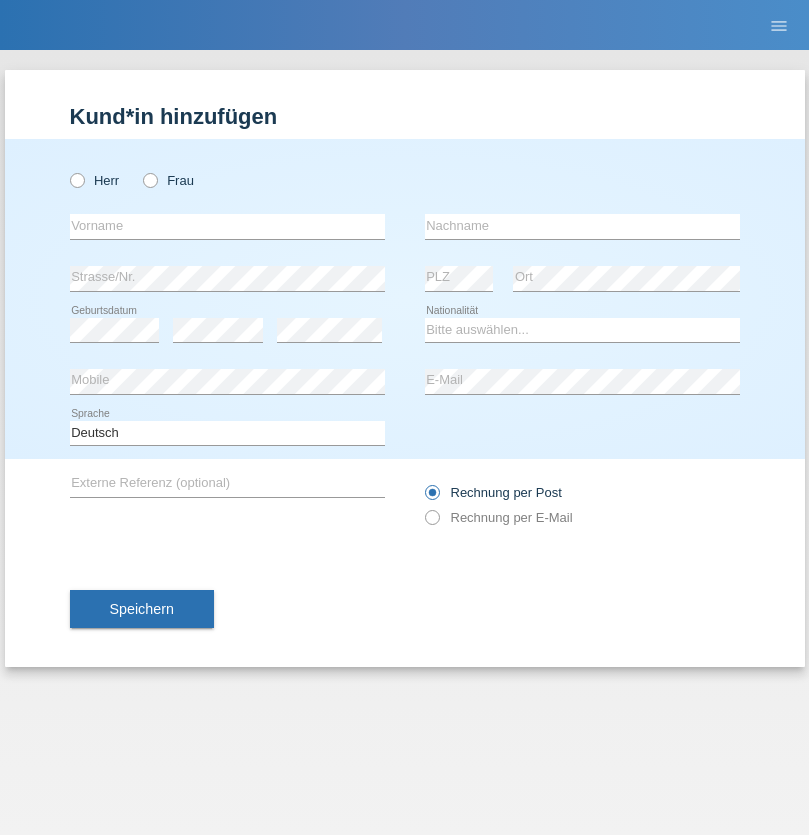 scroll, scrollTop: 0, scrollLeft: 0, axis: both 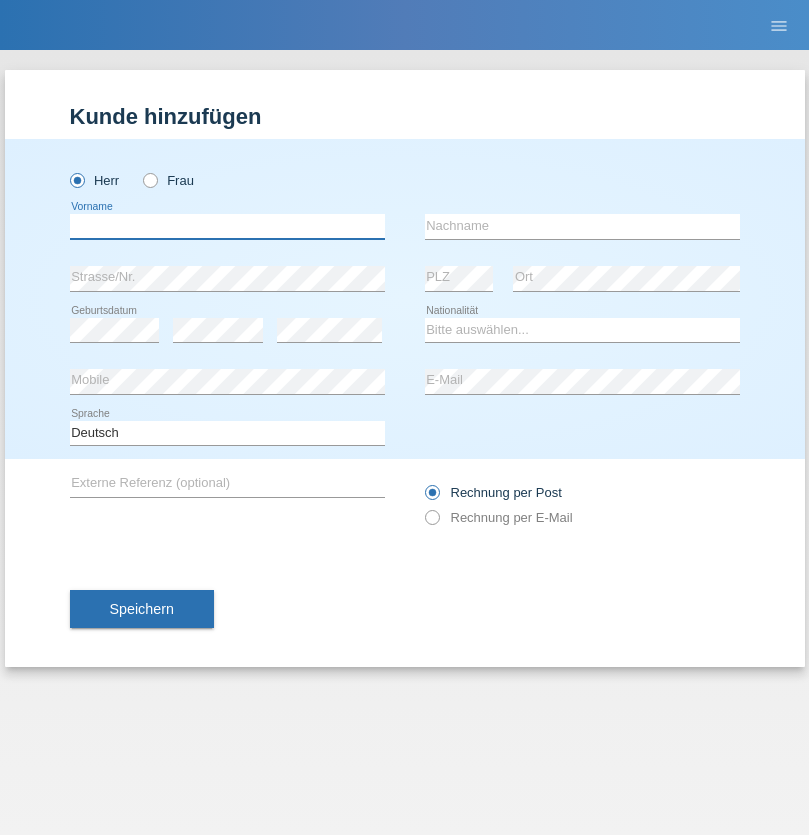 click at bounding box center (227, 226) 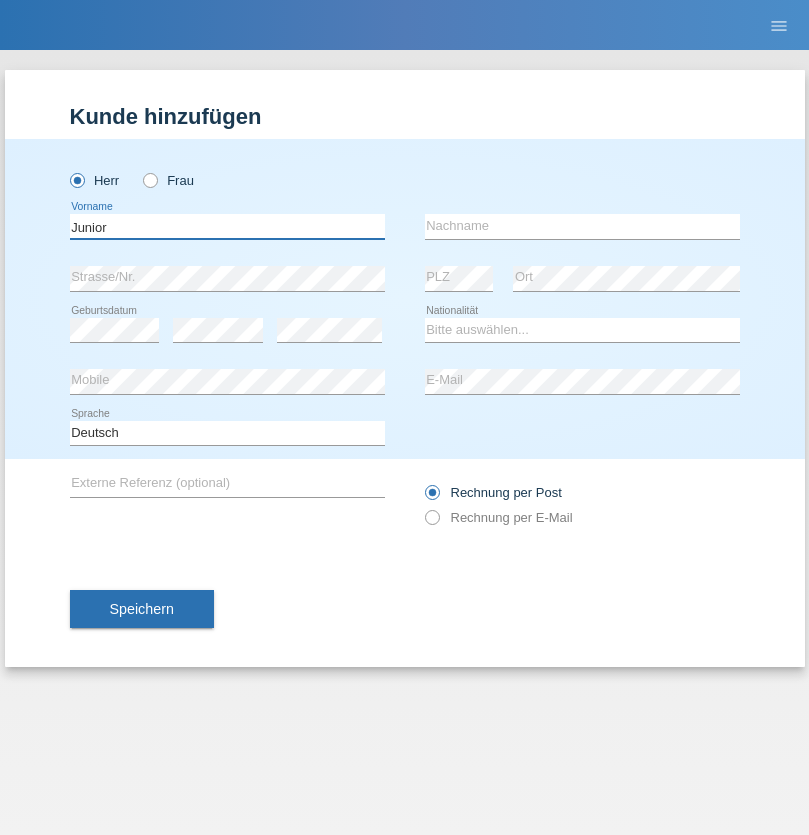 type on "Junior" 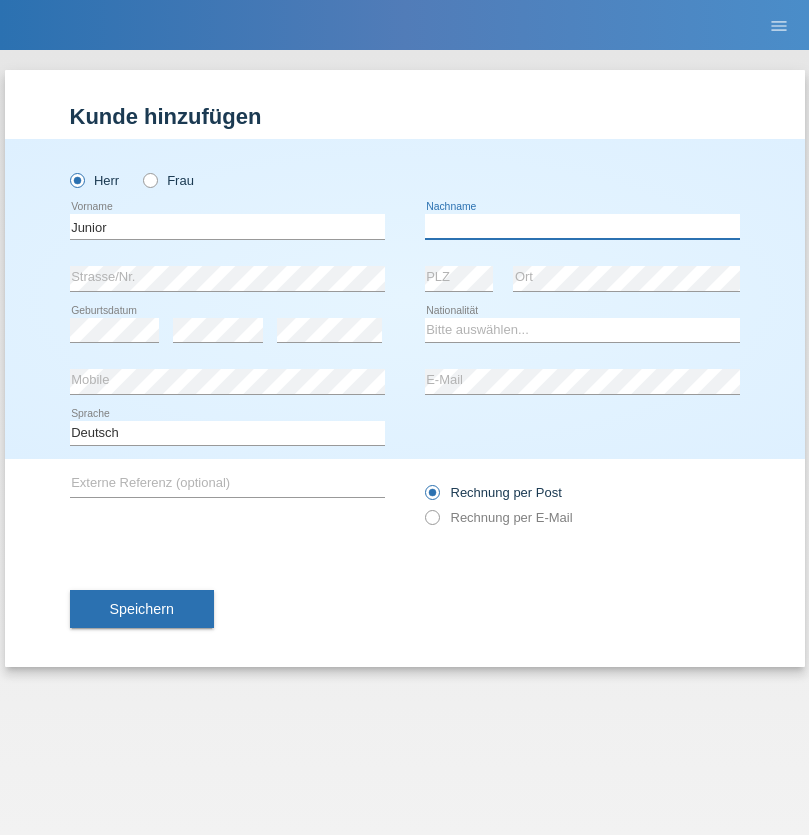 click at bounding box center [582, 226] 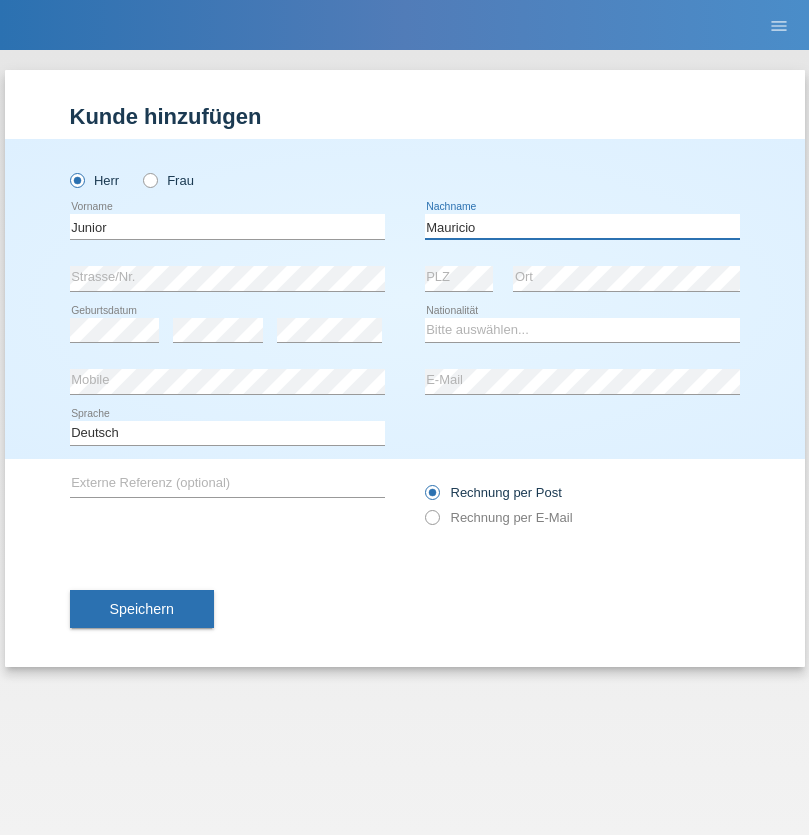 type on "Mauricio" 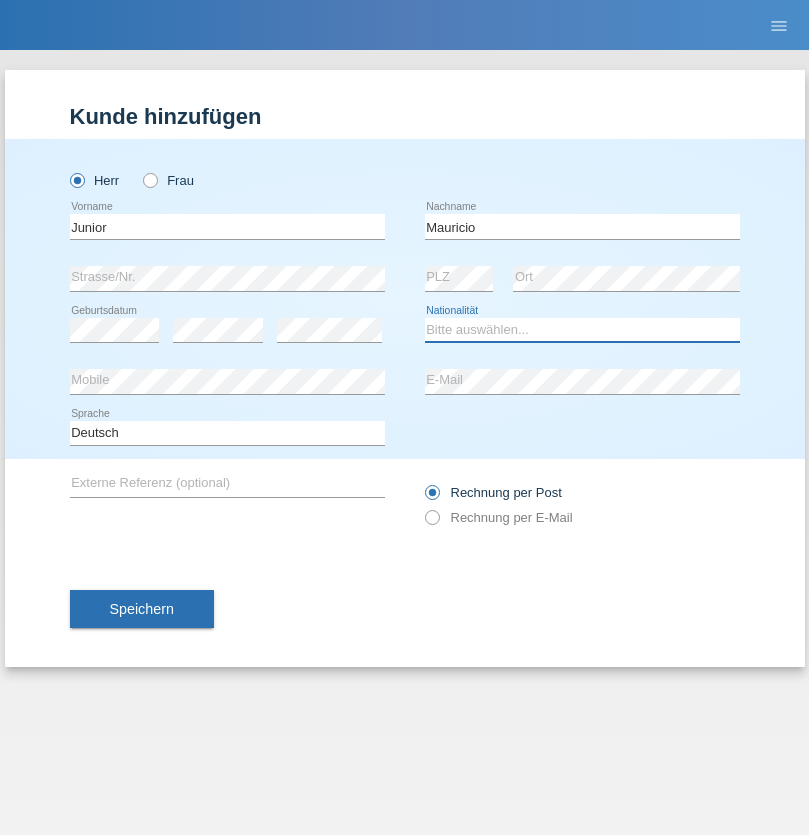 select on "CH" 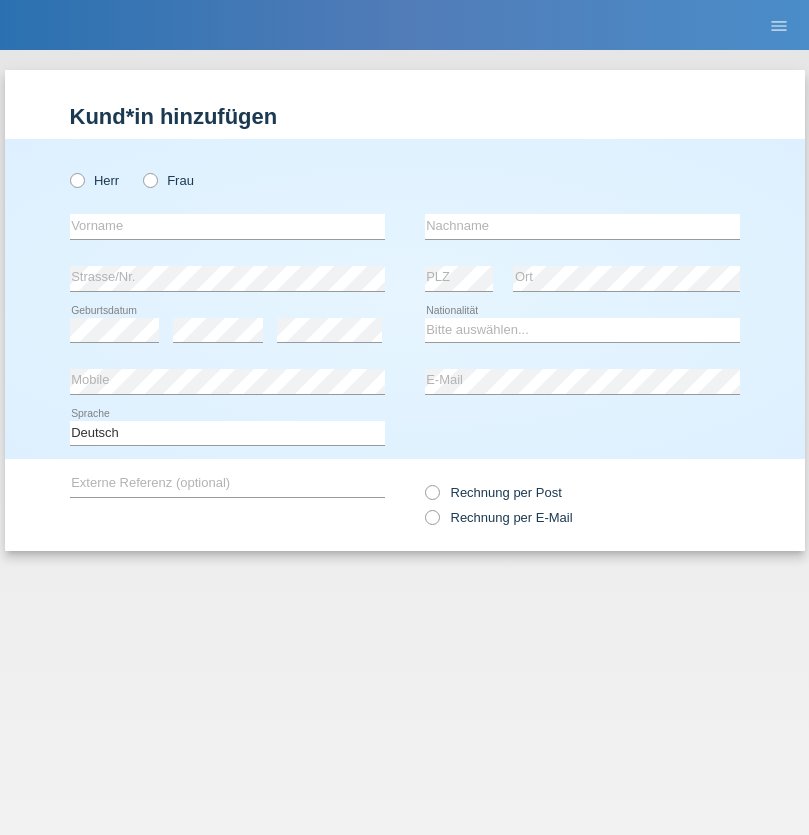 scroll, scrollTop: 0, scrollLeft: 0, axis: both 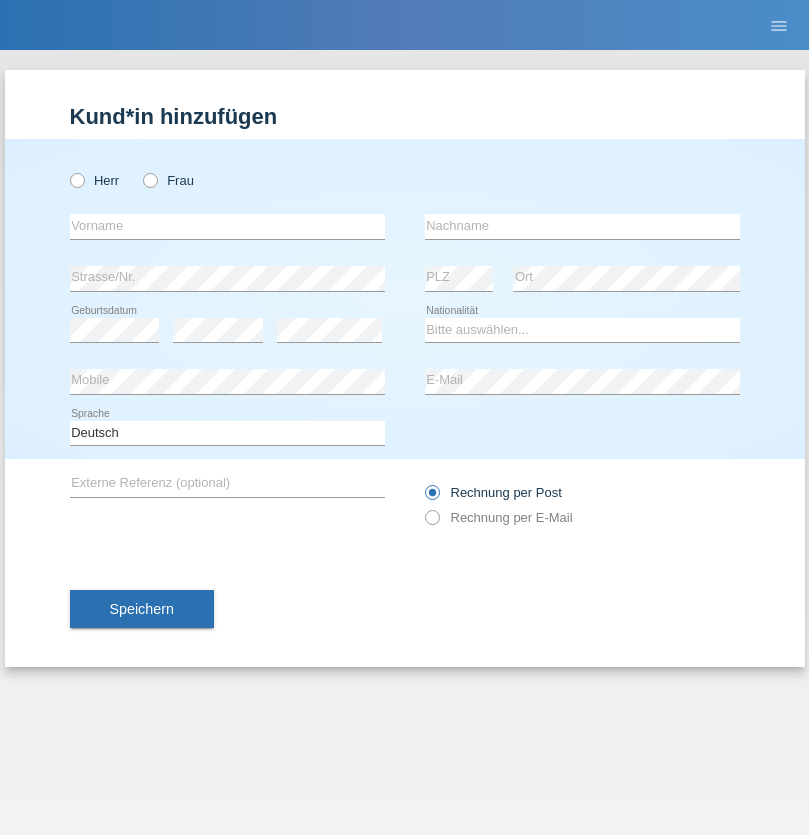 radio on "true" 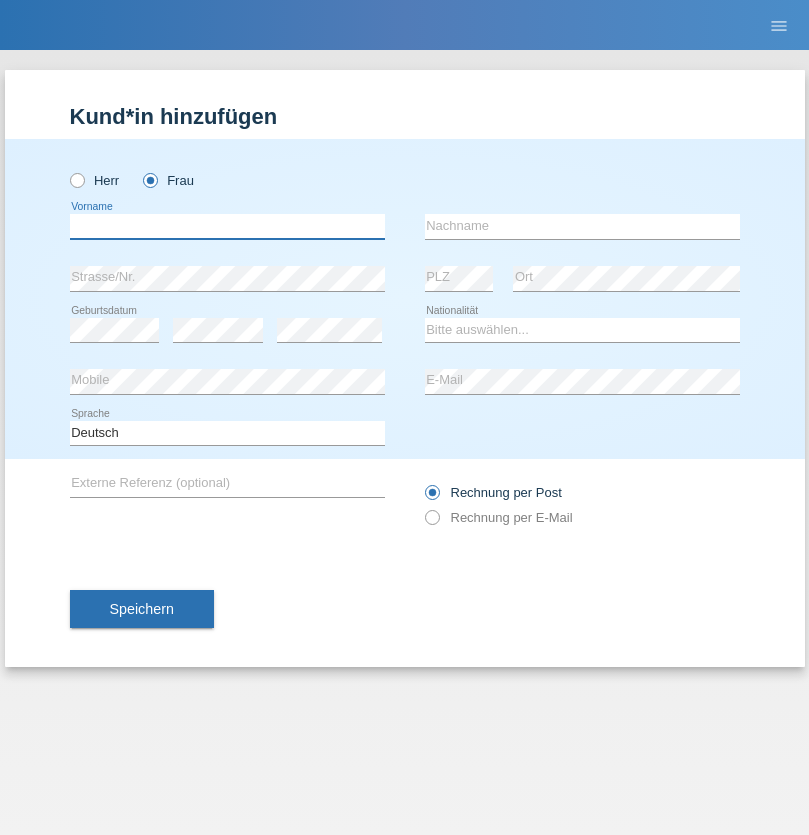 click at bounding box center (227, 226) 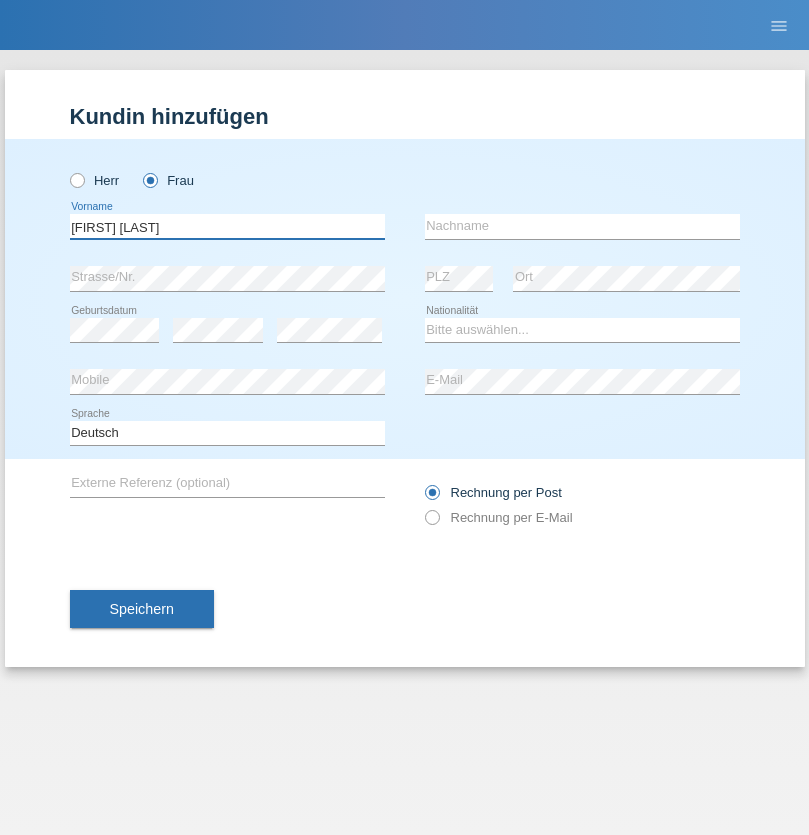 type on "[FIRST] [LAST]" 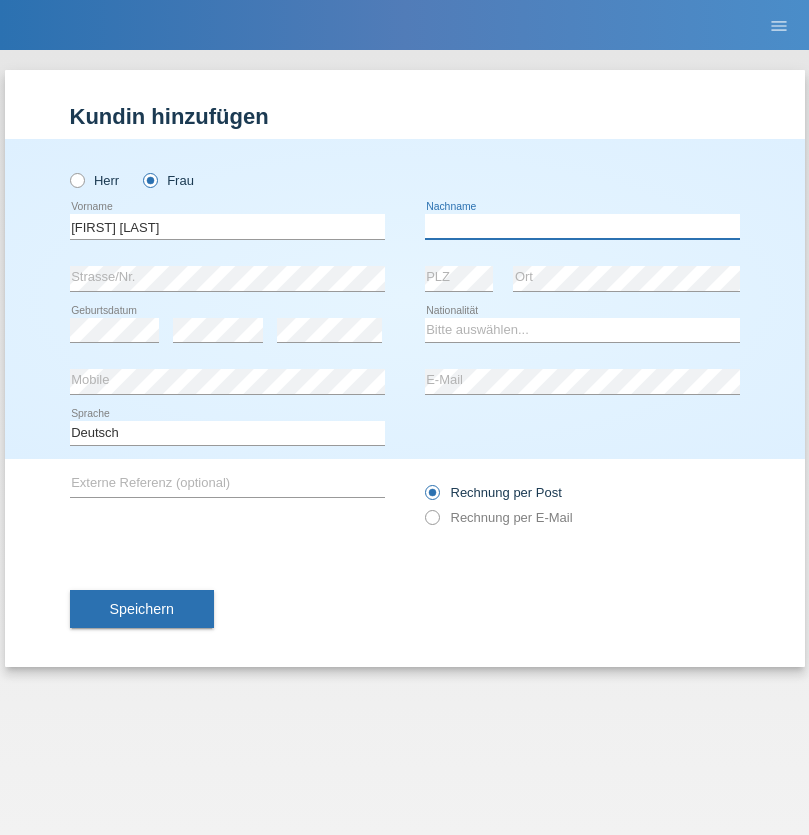 click at bounding box center [582, 226] 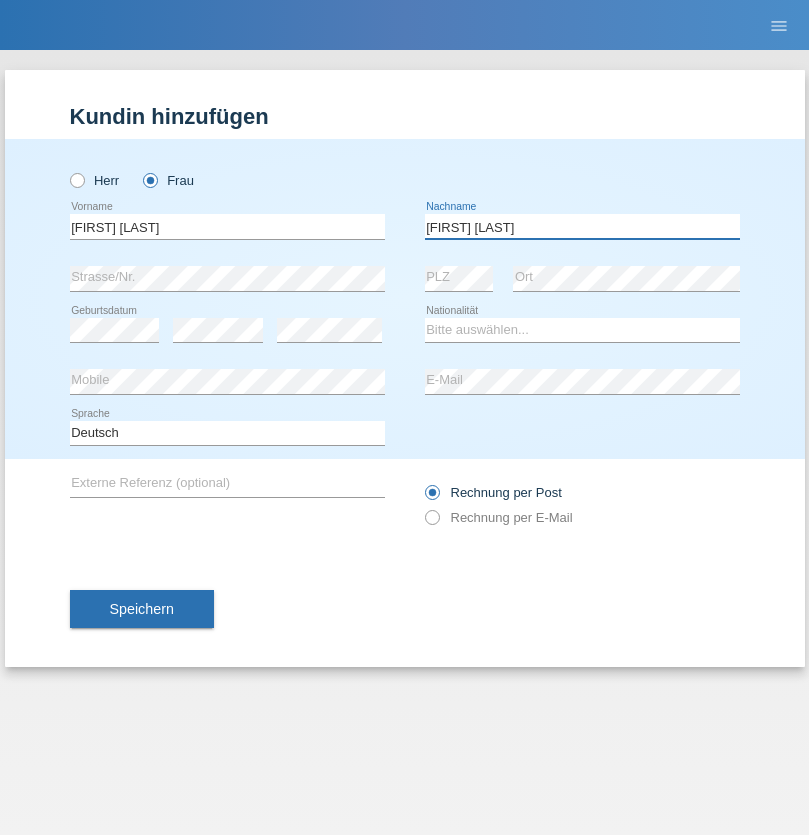 type on "[FIRST] [LAST]" 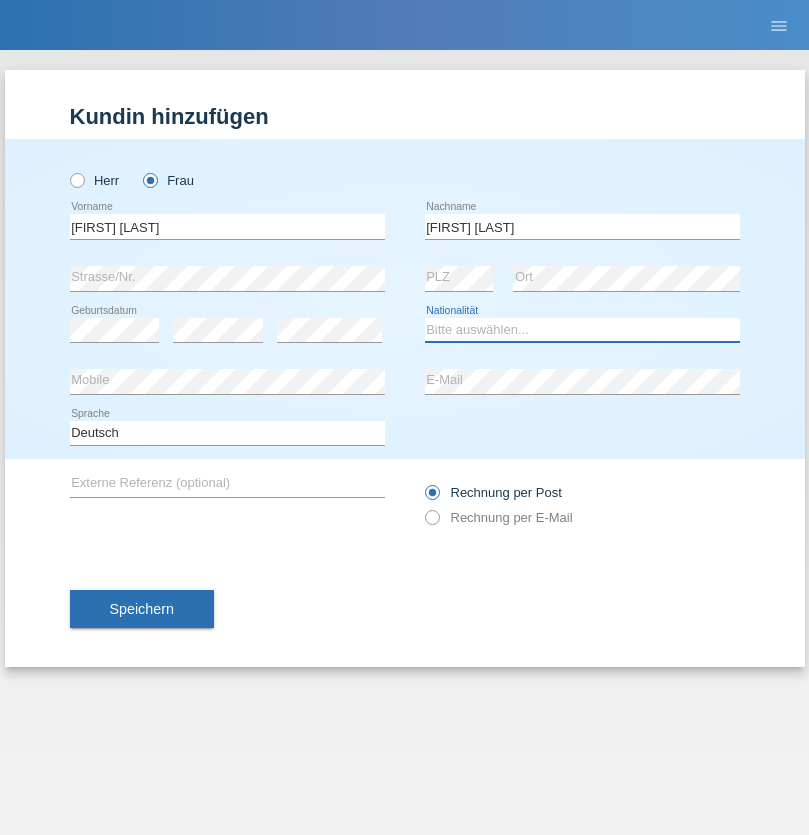 select on "CH" 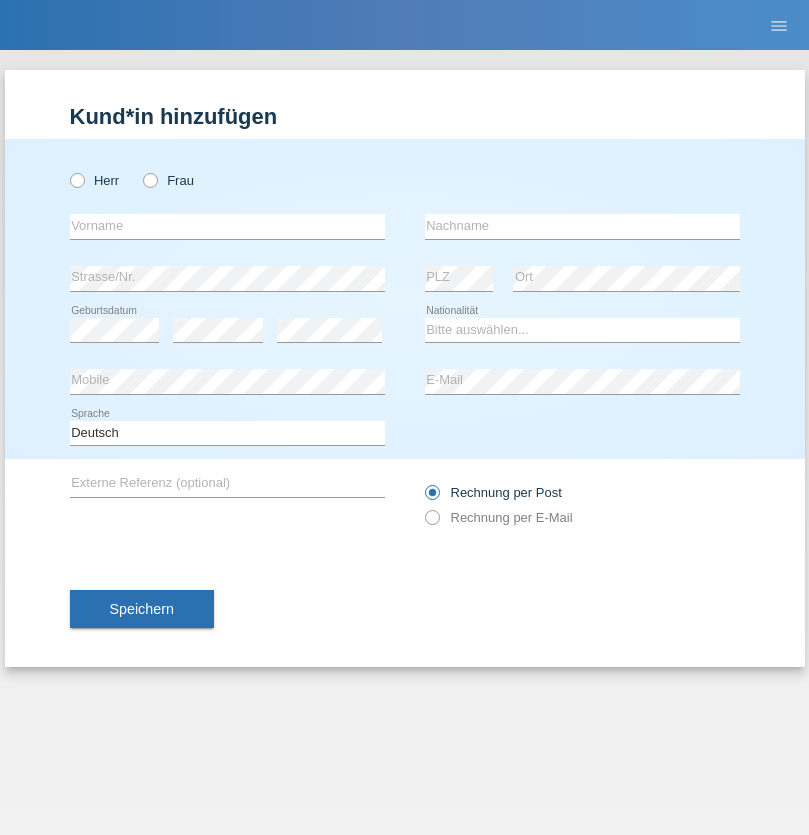 scroll, scrollTop: 0, scrollLeft: 0, axis: both 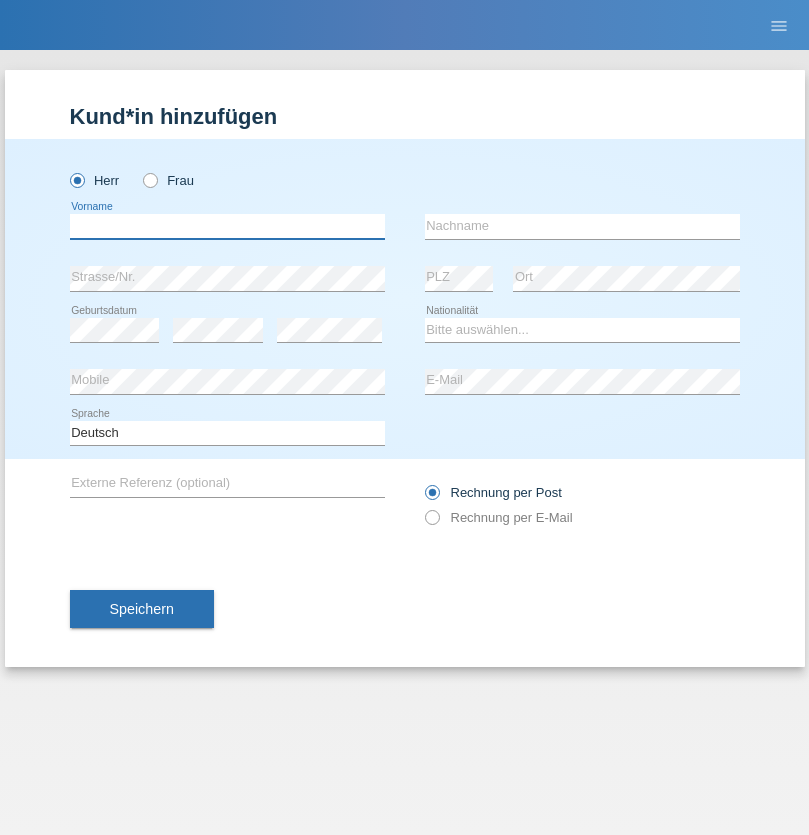 click at bounding box center (227, 226) 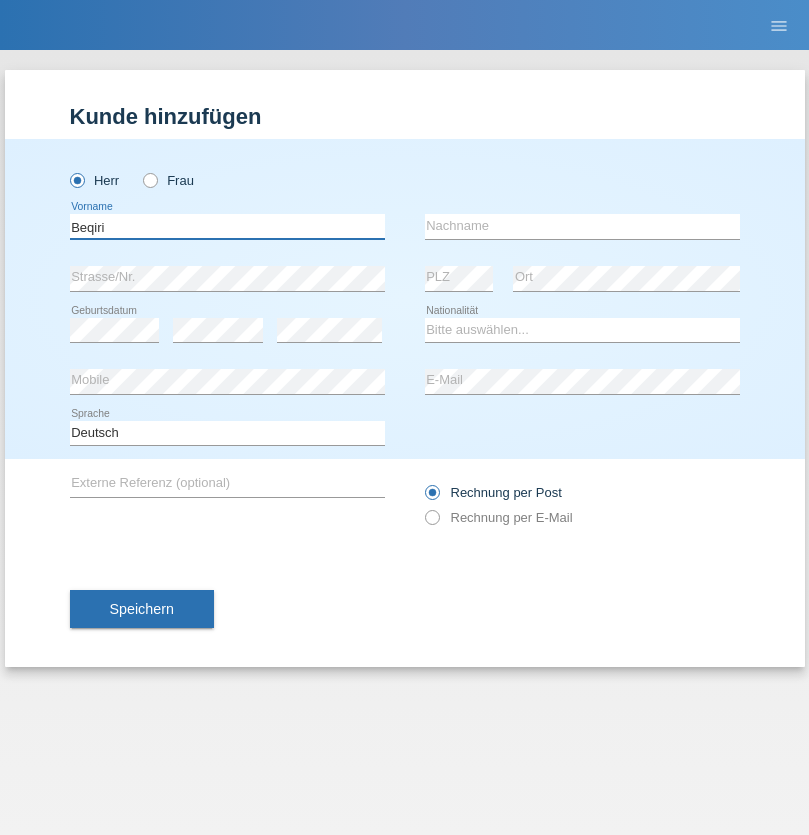 type on "Beqiri" 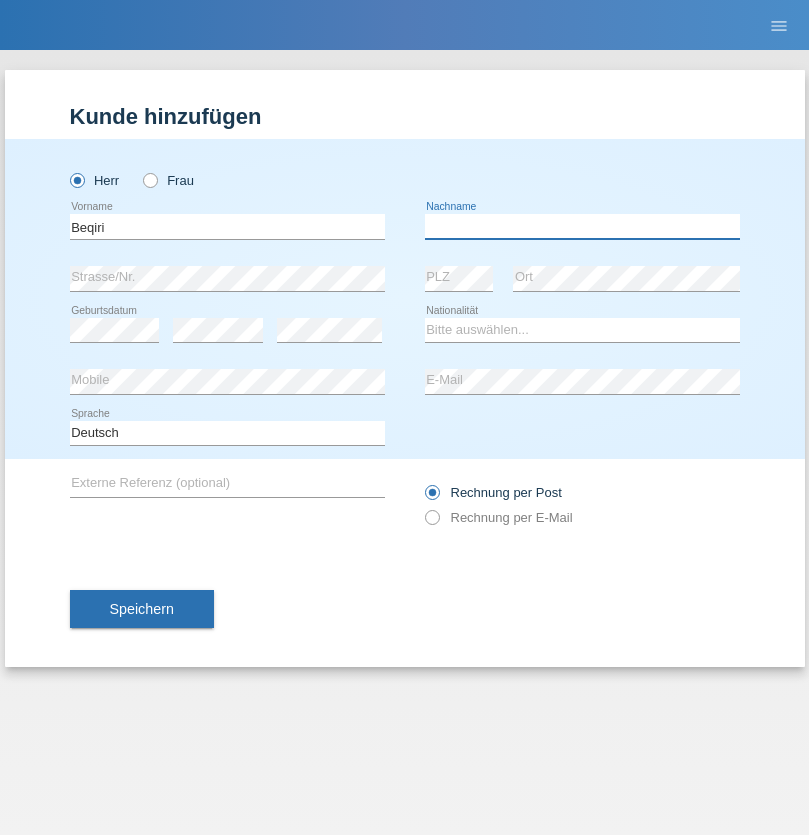 click at bounding box center [582, 226] 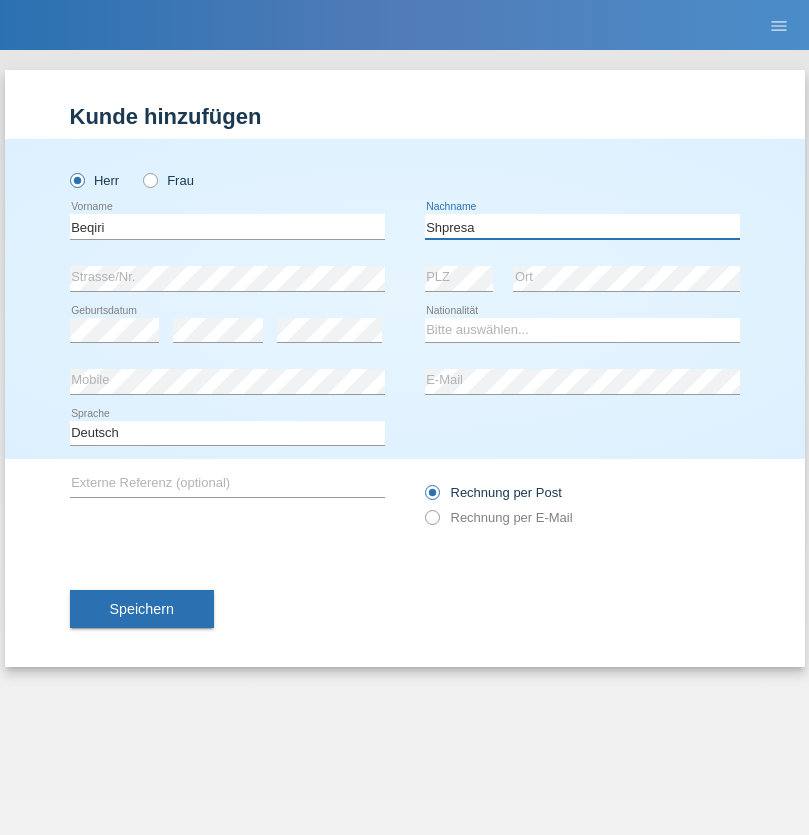 type on "Shpresa" 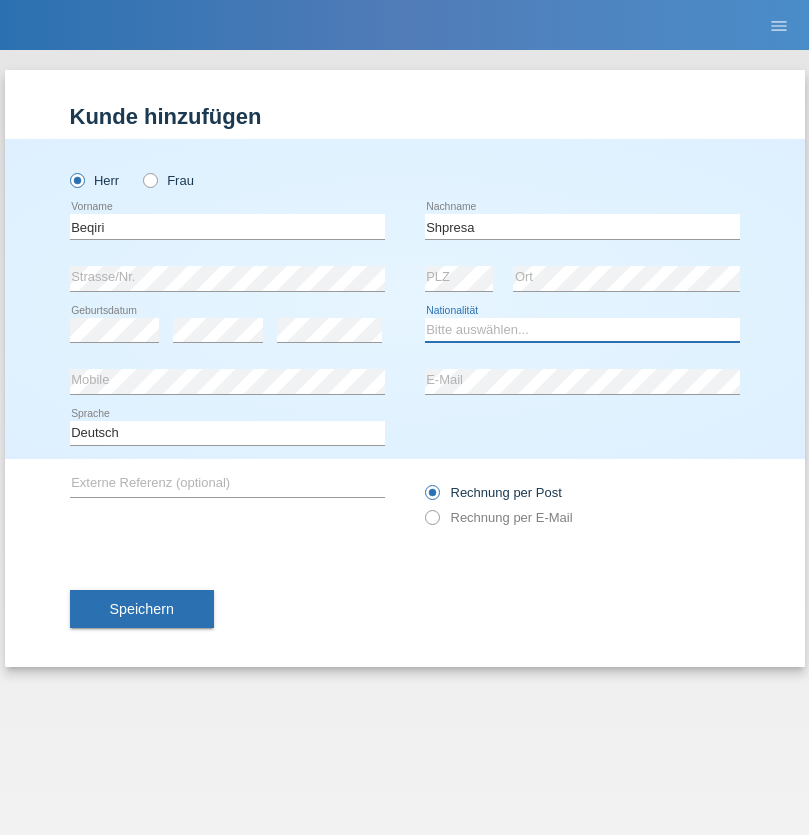 select on "XK" 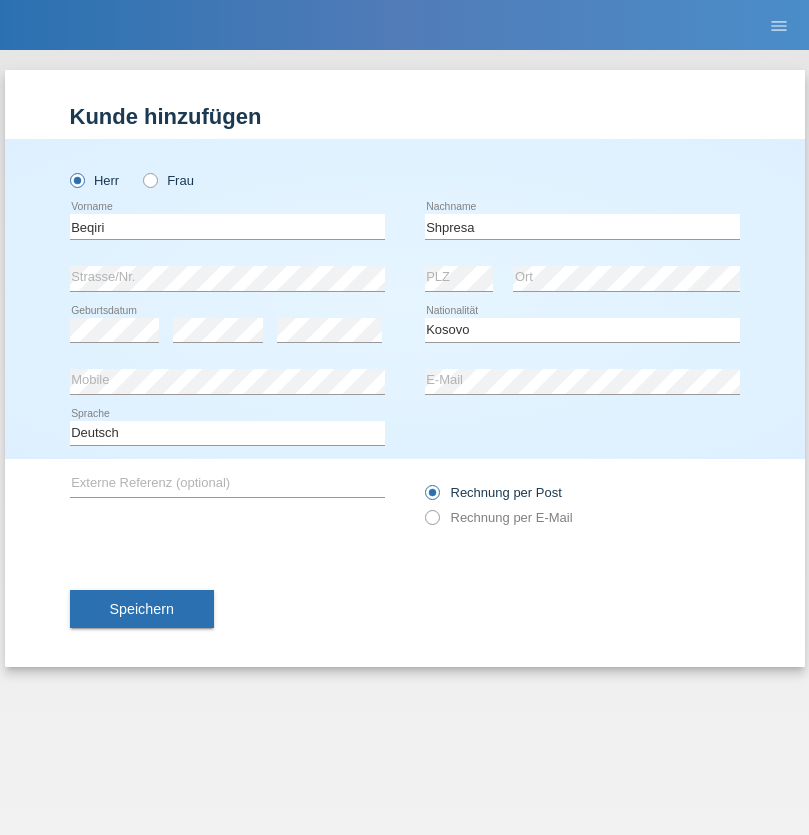 select on "C" 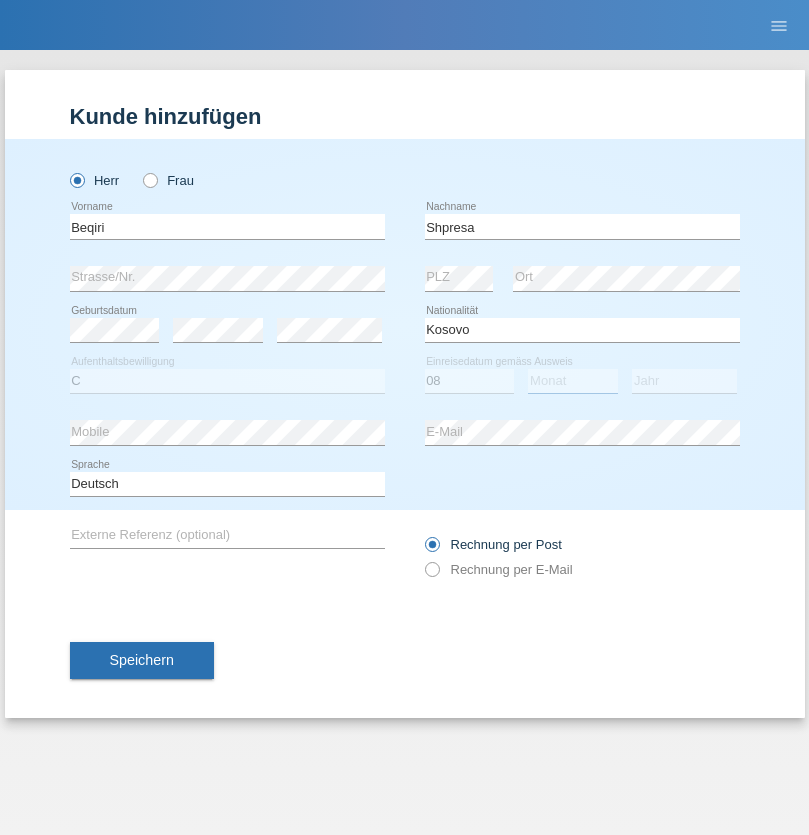 select on "02" 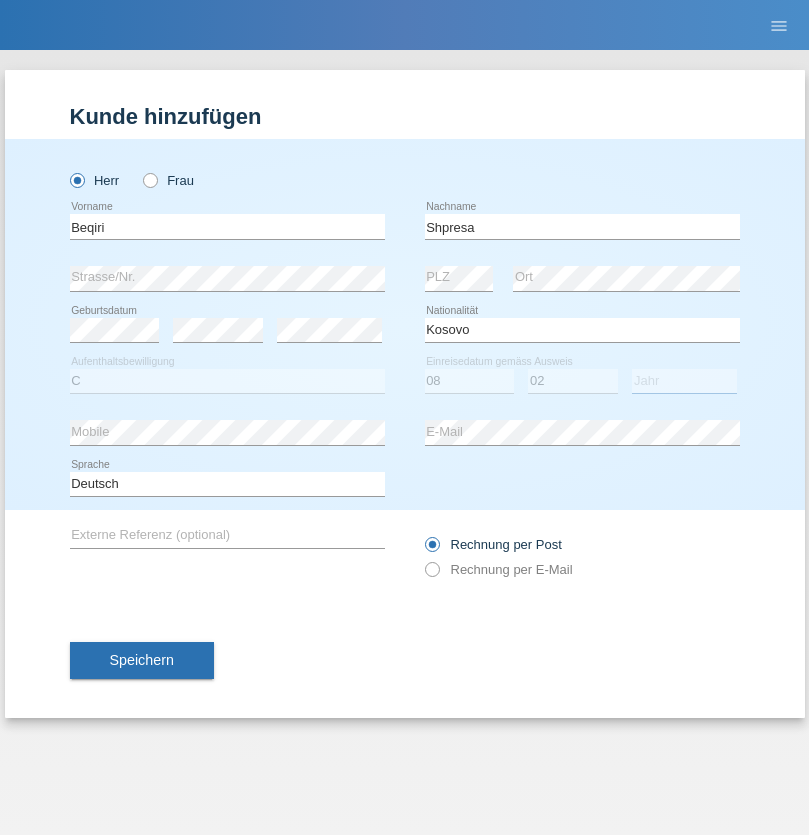select on "1979" 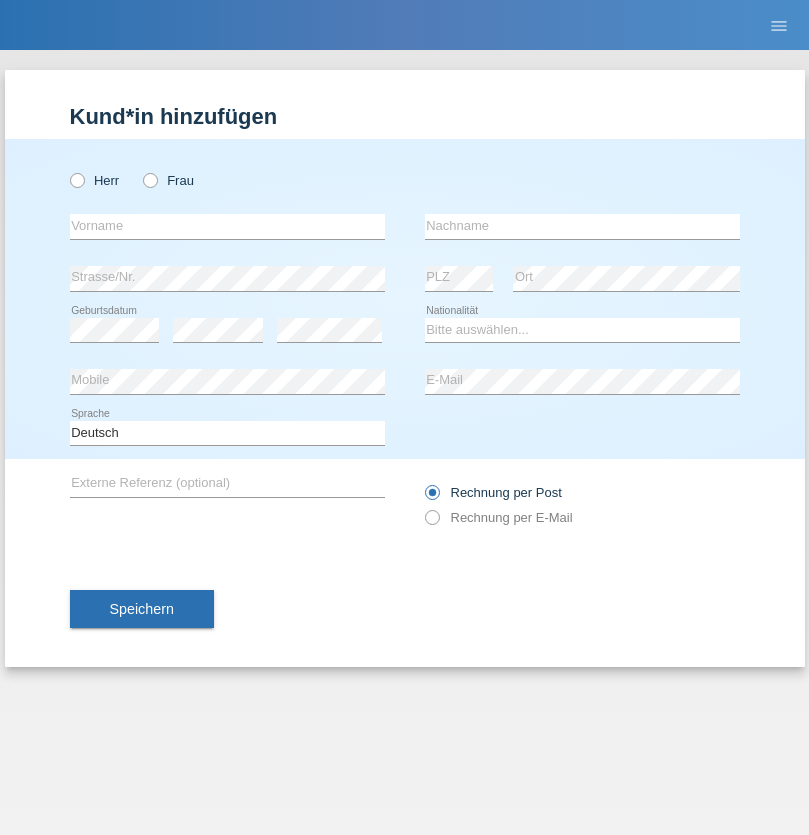 scroll, scrollTop: 0, scrollLeft: 0, axis: both 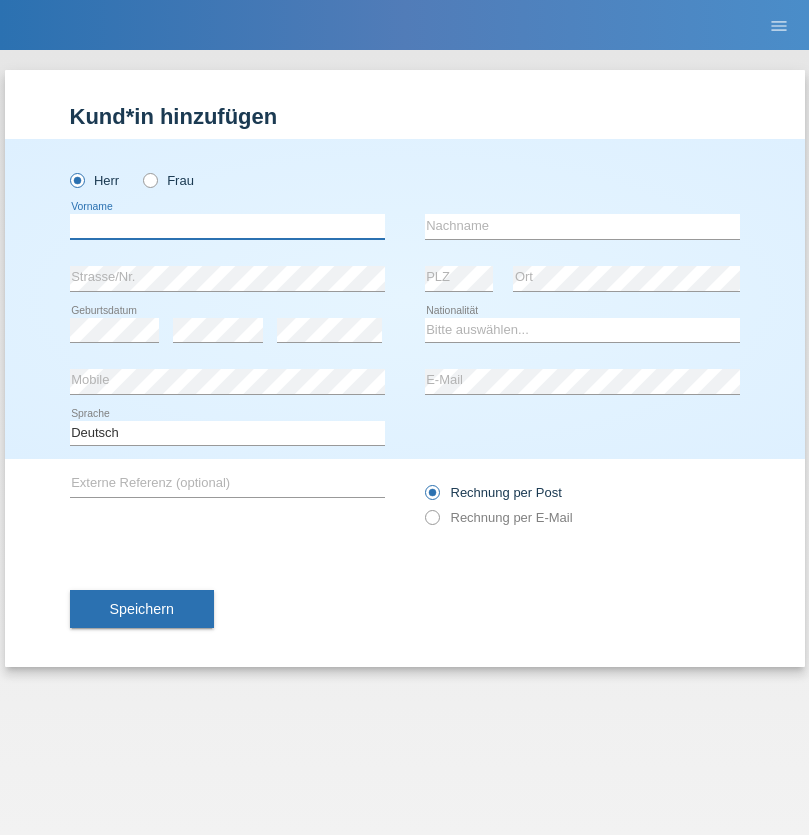 click at bounding box center [227, 226] 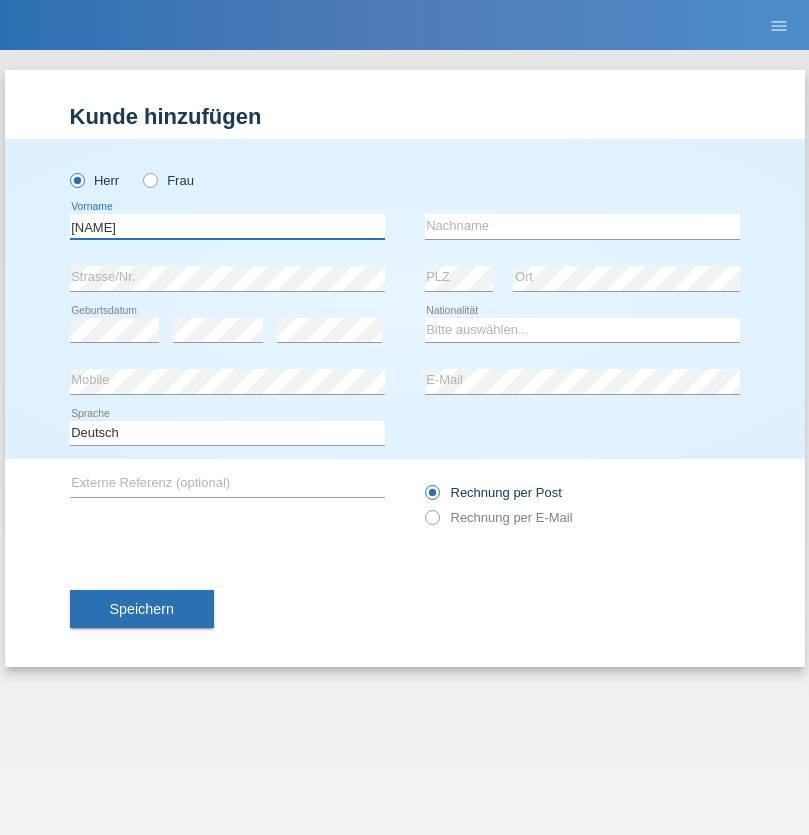 type on "[NAME]" 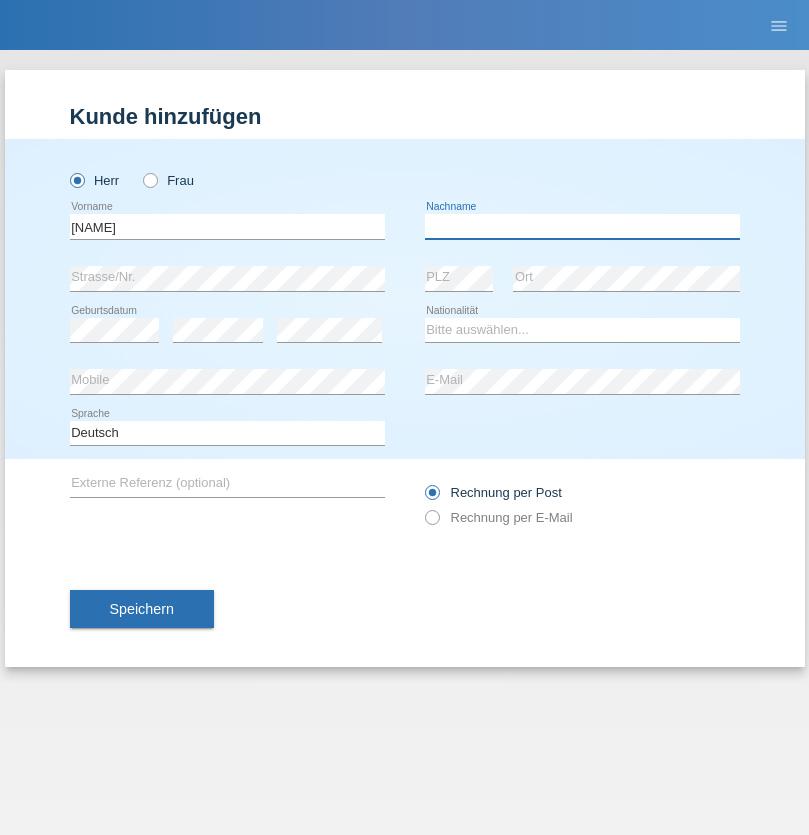 click at bounding box center (582, 226) 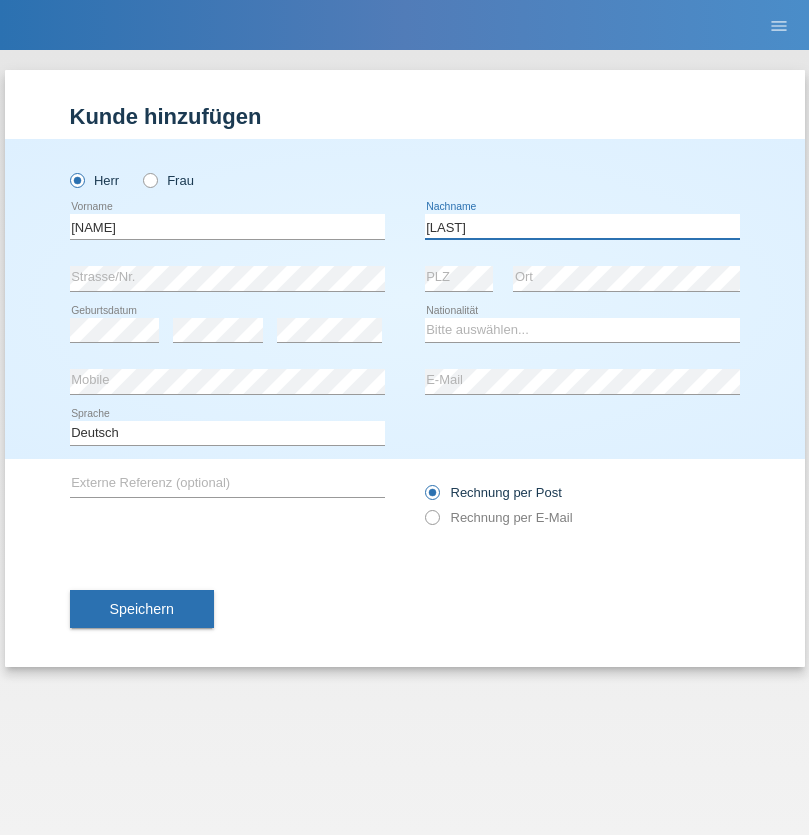 type on "[LAST]" 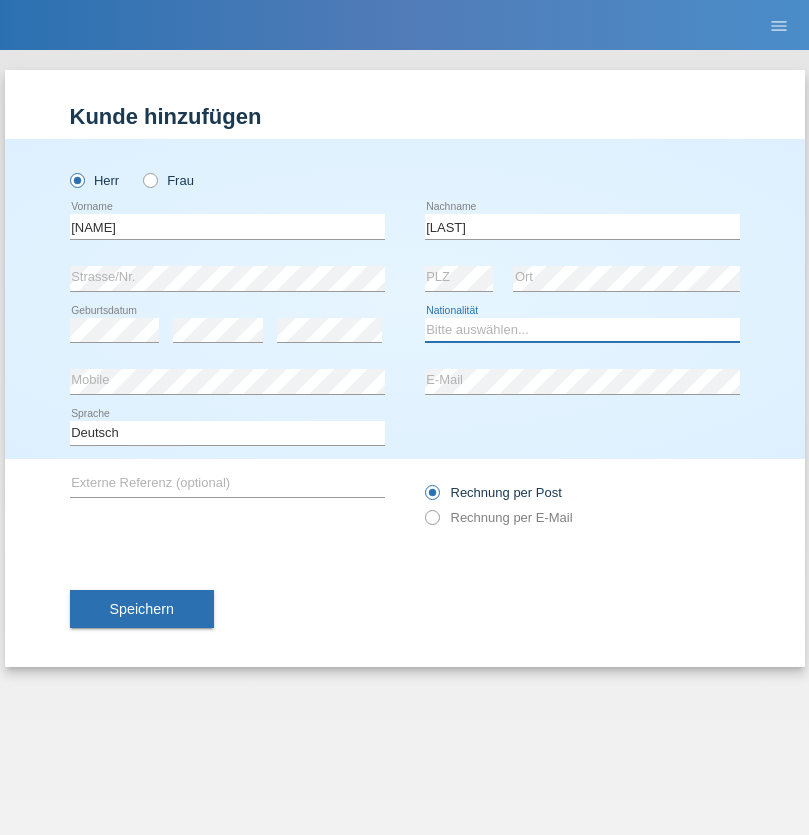 select on "CH" 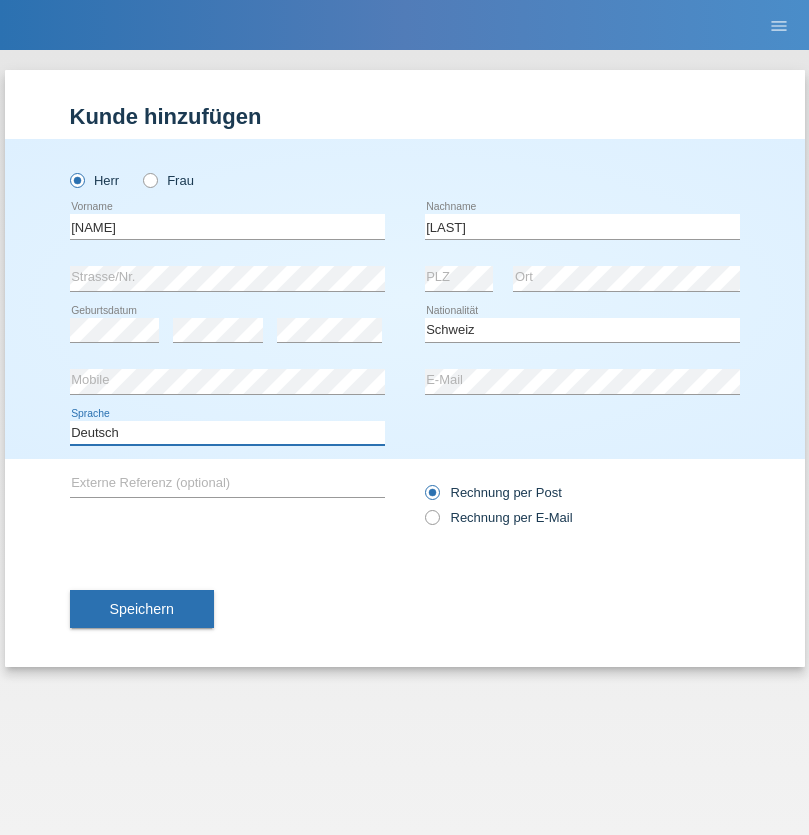 select on "en" 